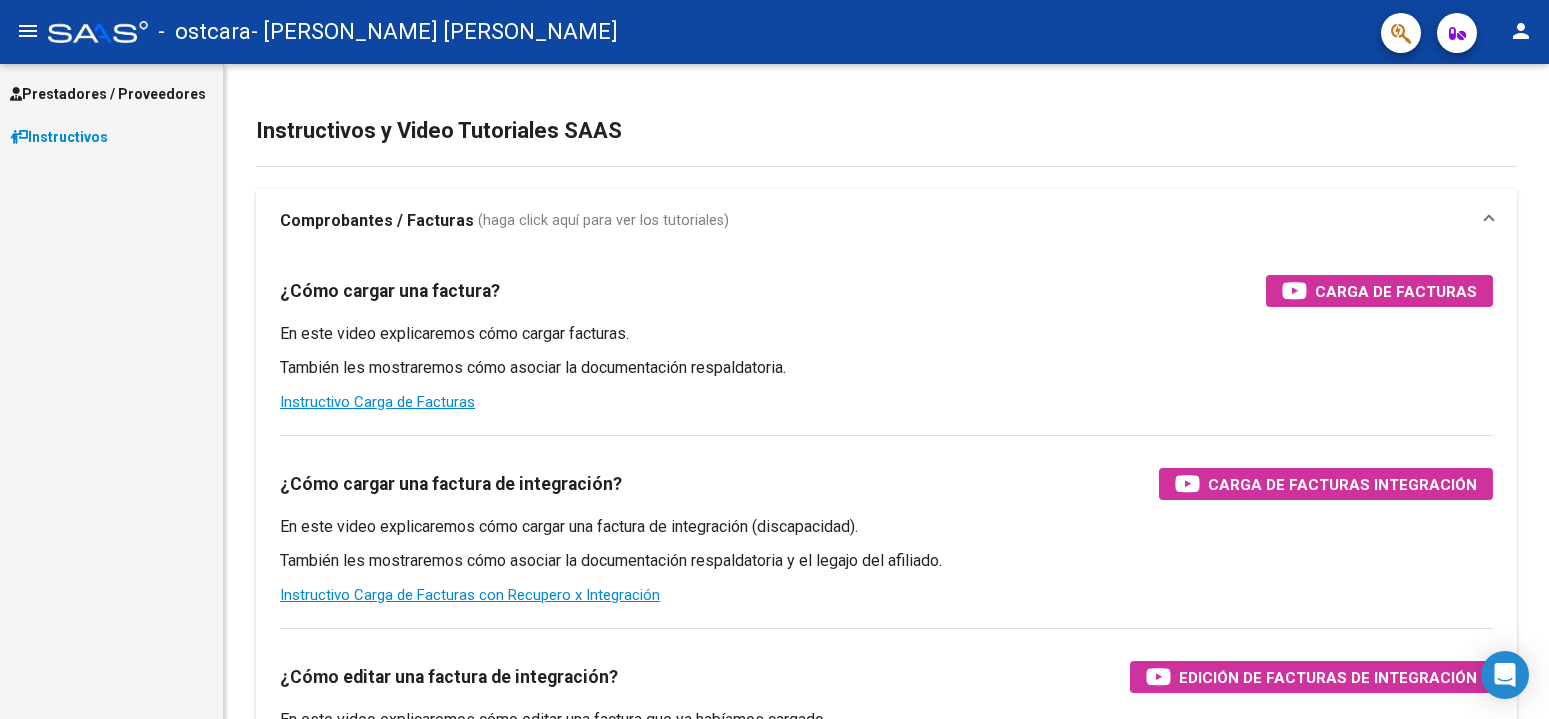 scroll, scrollTop: 0, scrollLeft: 0, axis: both 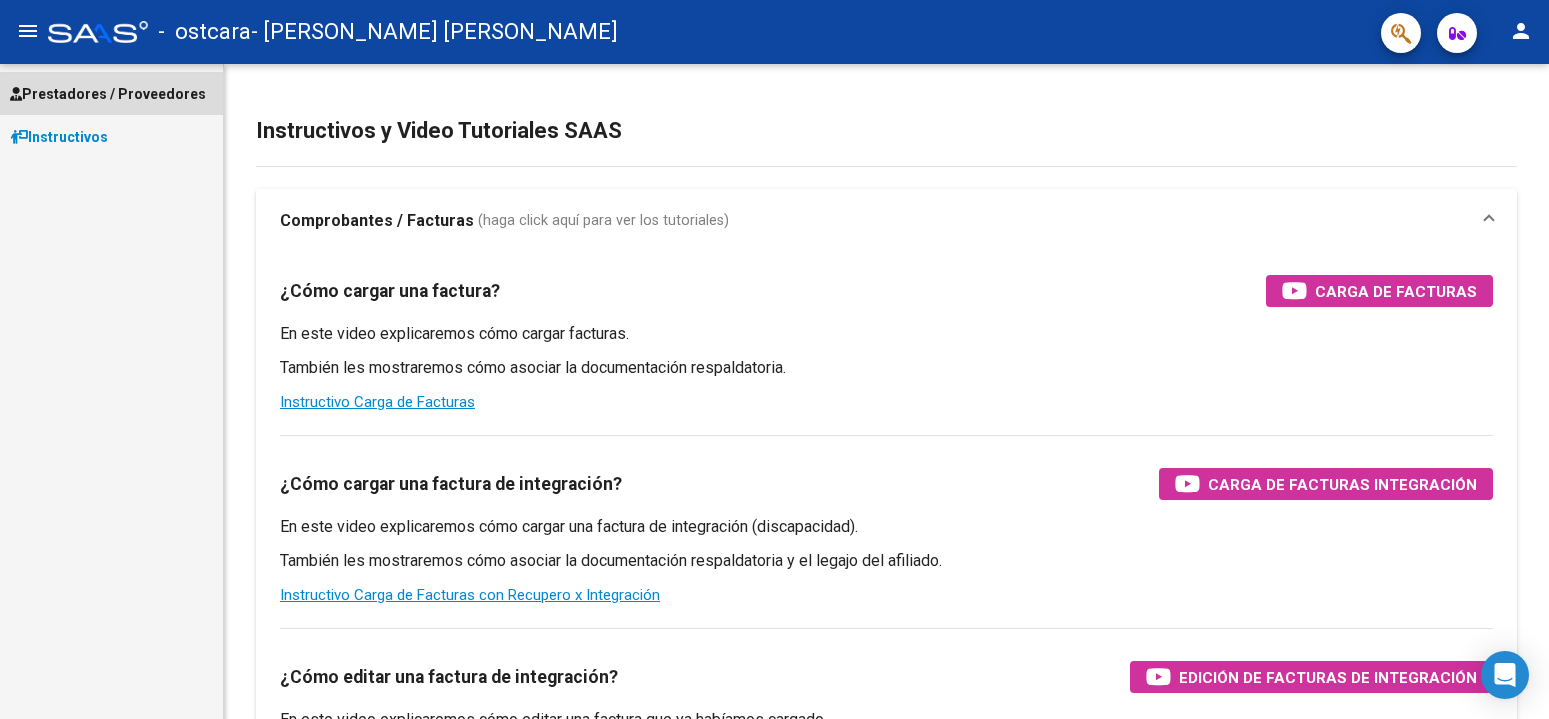 click on "Prestadores / Proveedores" at bounding box center (108, 94) 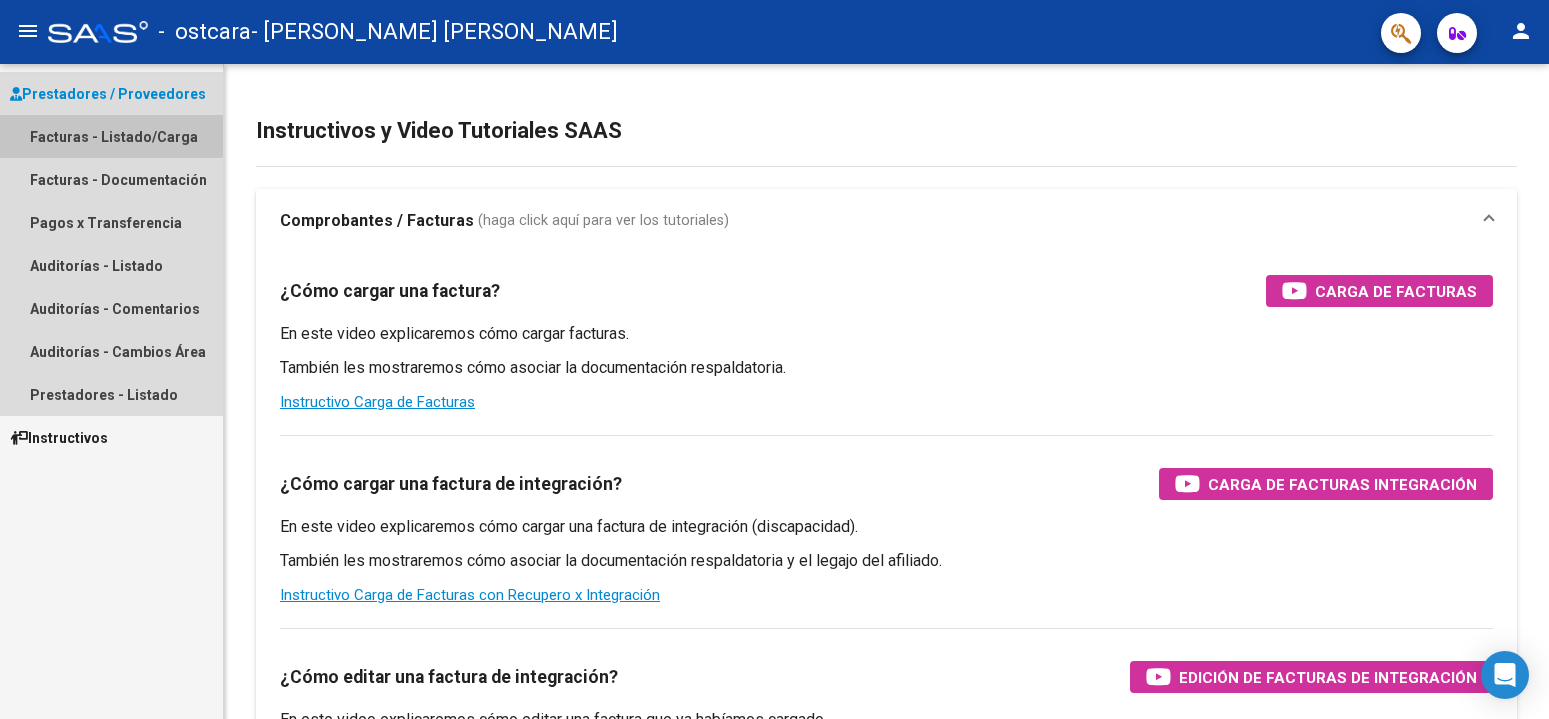 click on "Facturas - Listado/Carga" at bounding box center (111, 136) 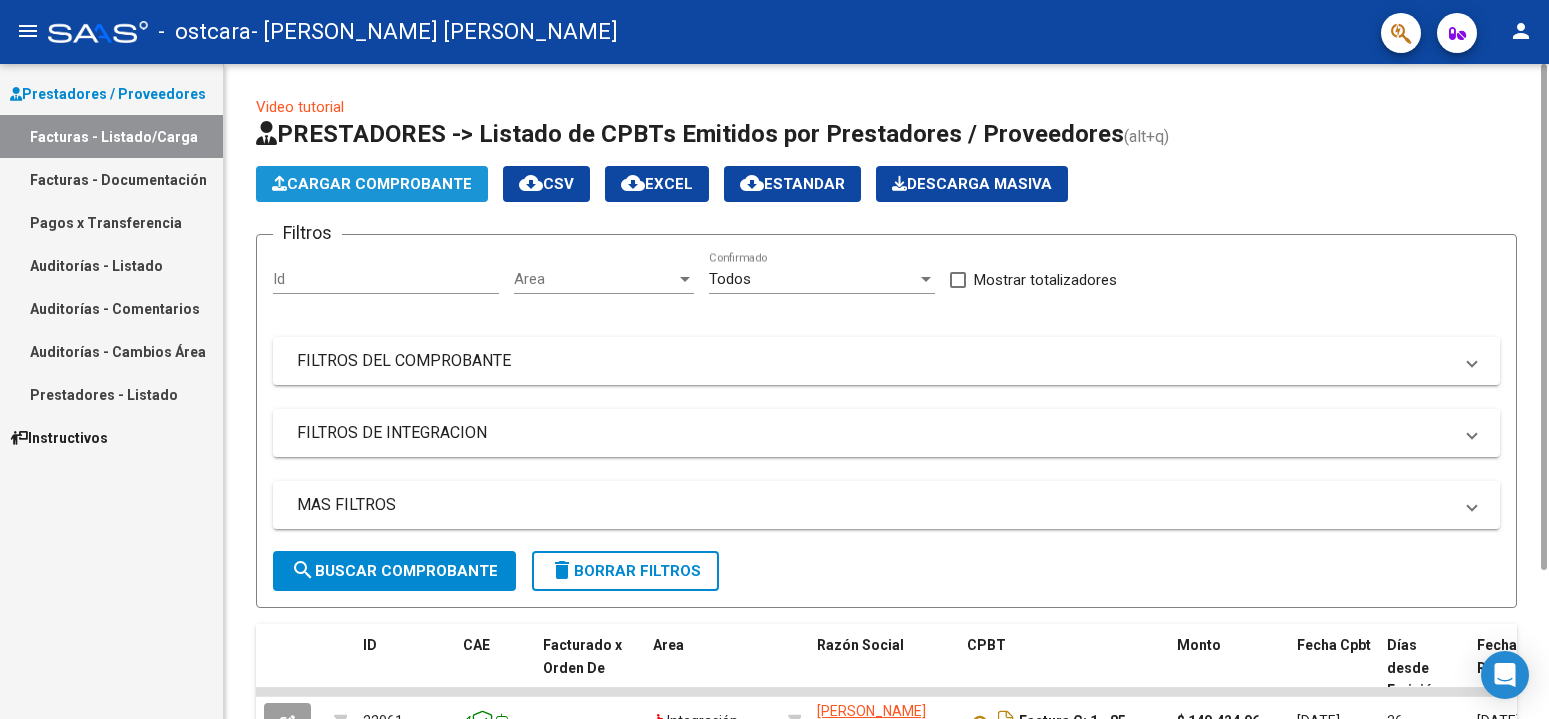 click on "Cargar Comprobante" 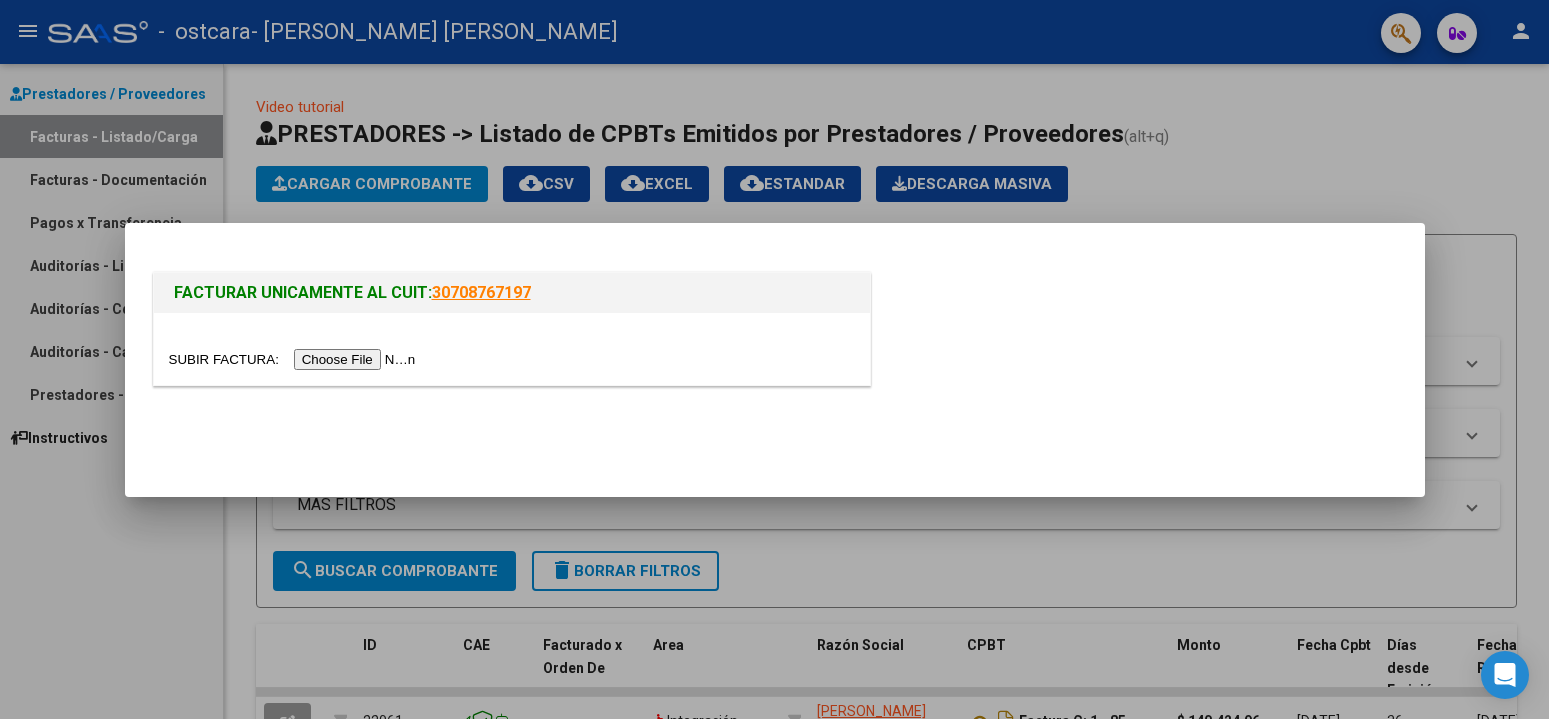 click at bounding box center (295, 359) 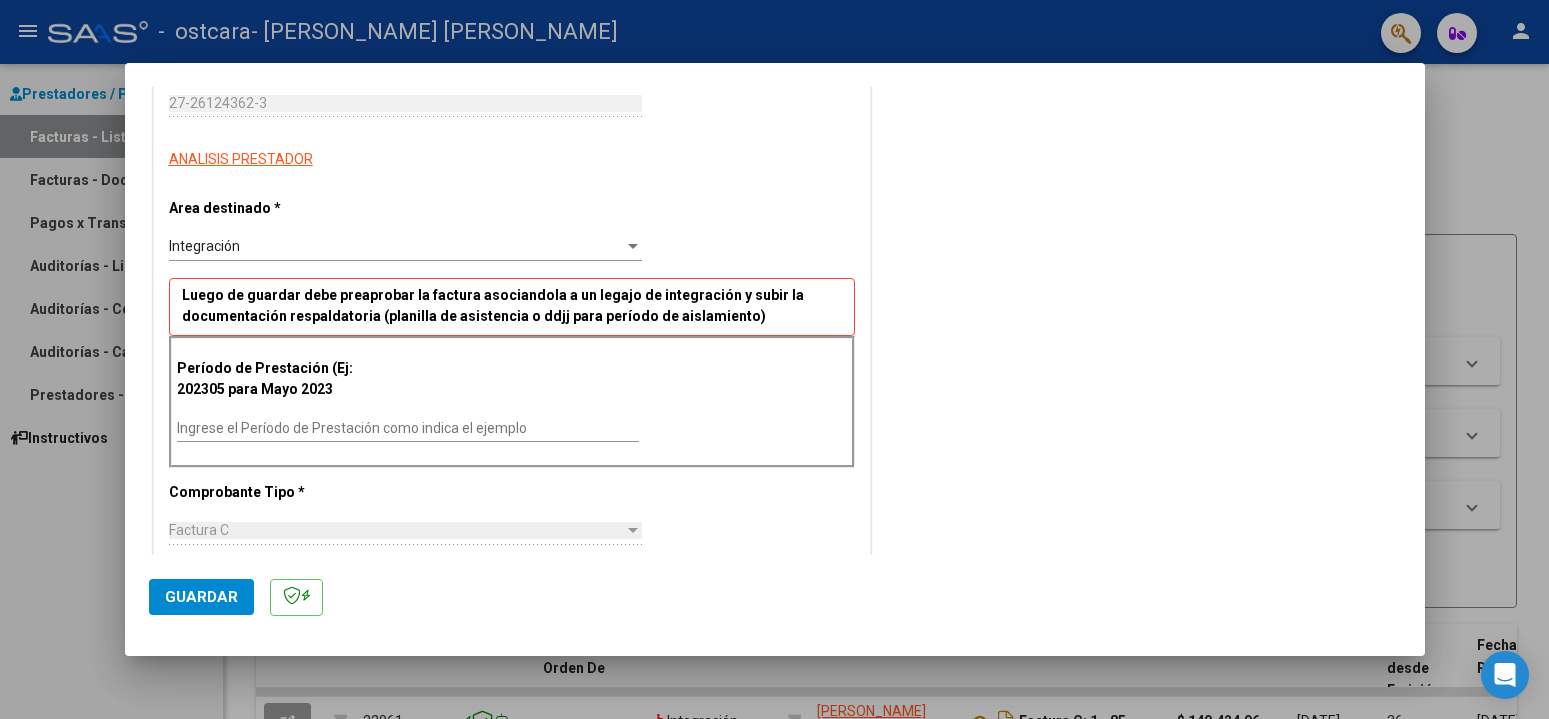 scroll, scrollTop: 510, scrollLeft: 0, axis: vertical 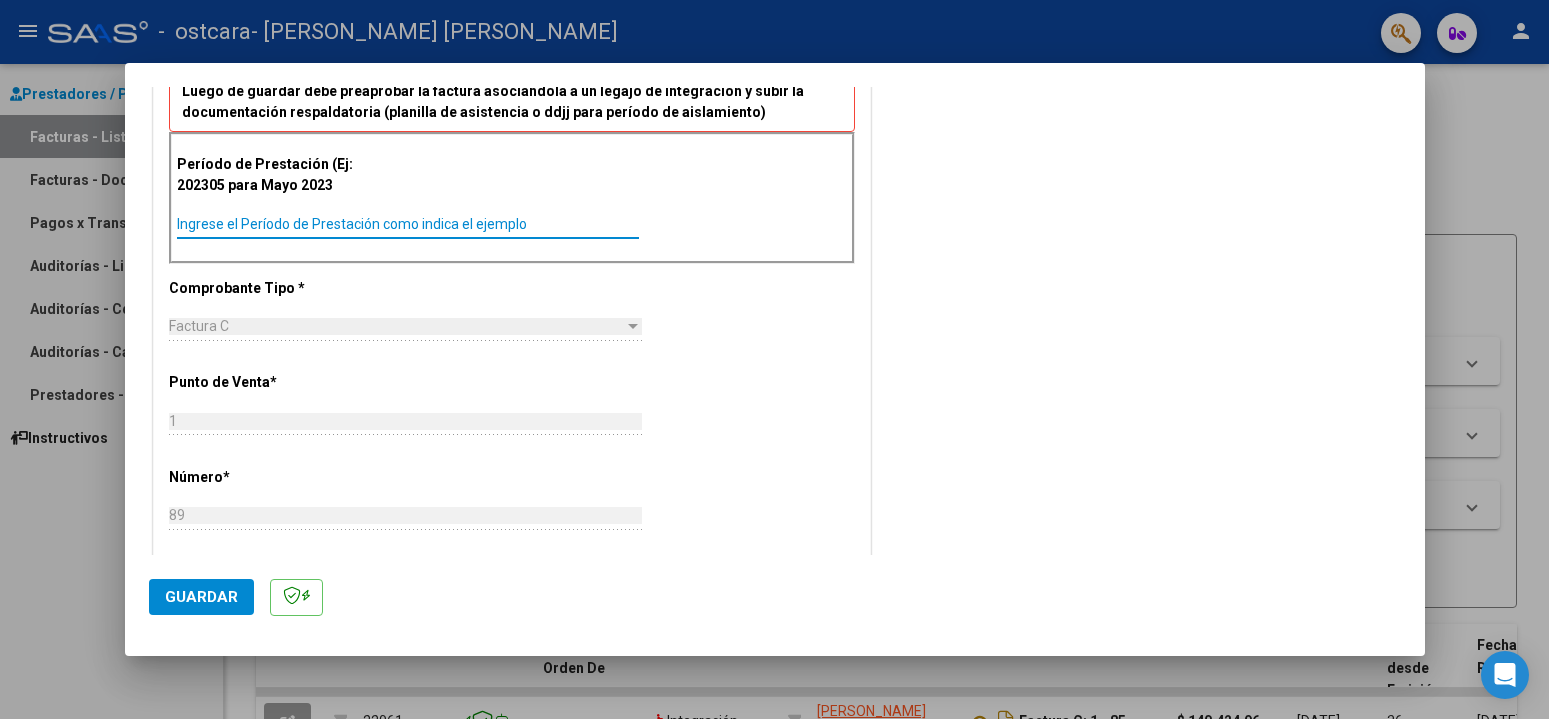 click on "Ingrese el Período de Prestación como indica el ejemplo" at bounding box center [408, 224] 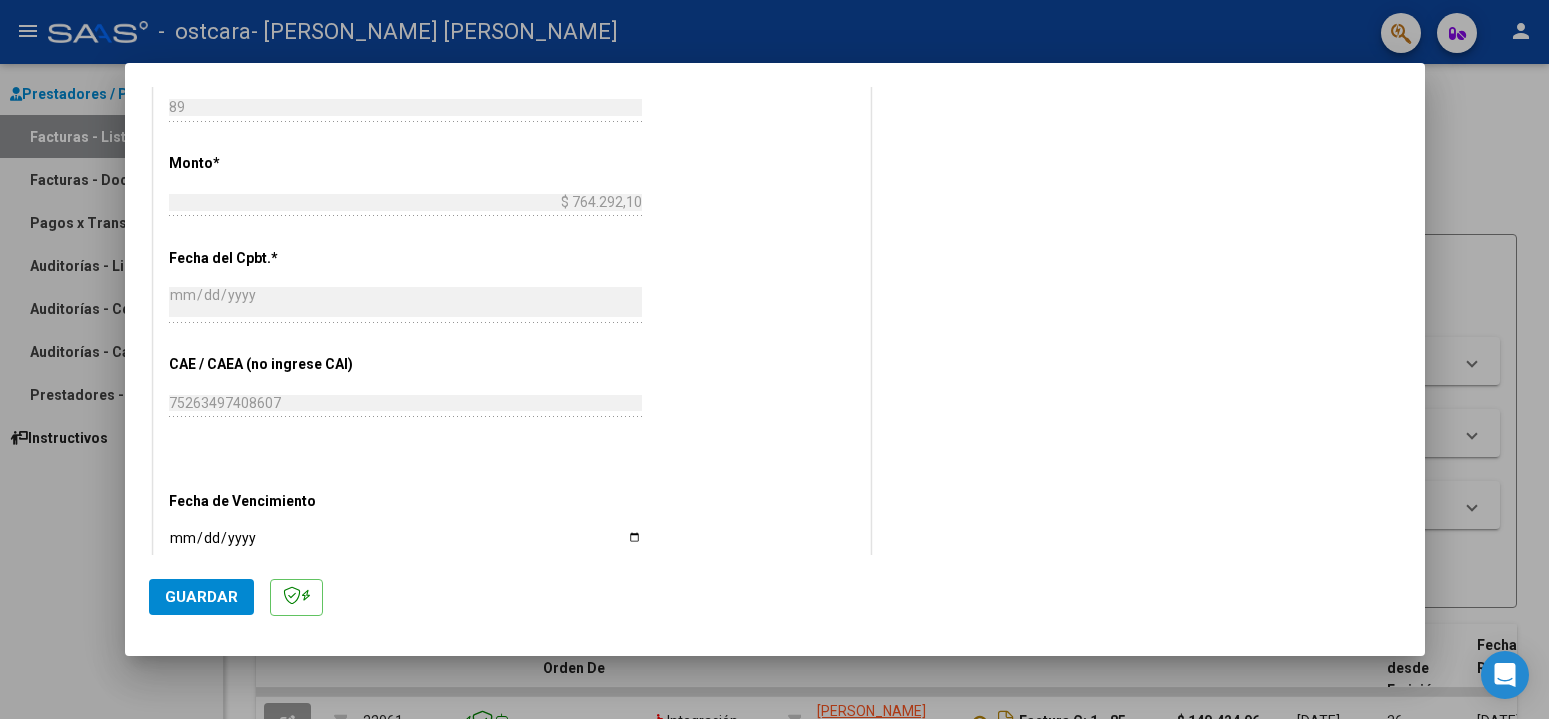 scroll, scrollTop: 1020, scrollLeft: 0, axis: vertical 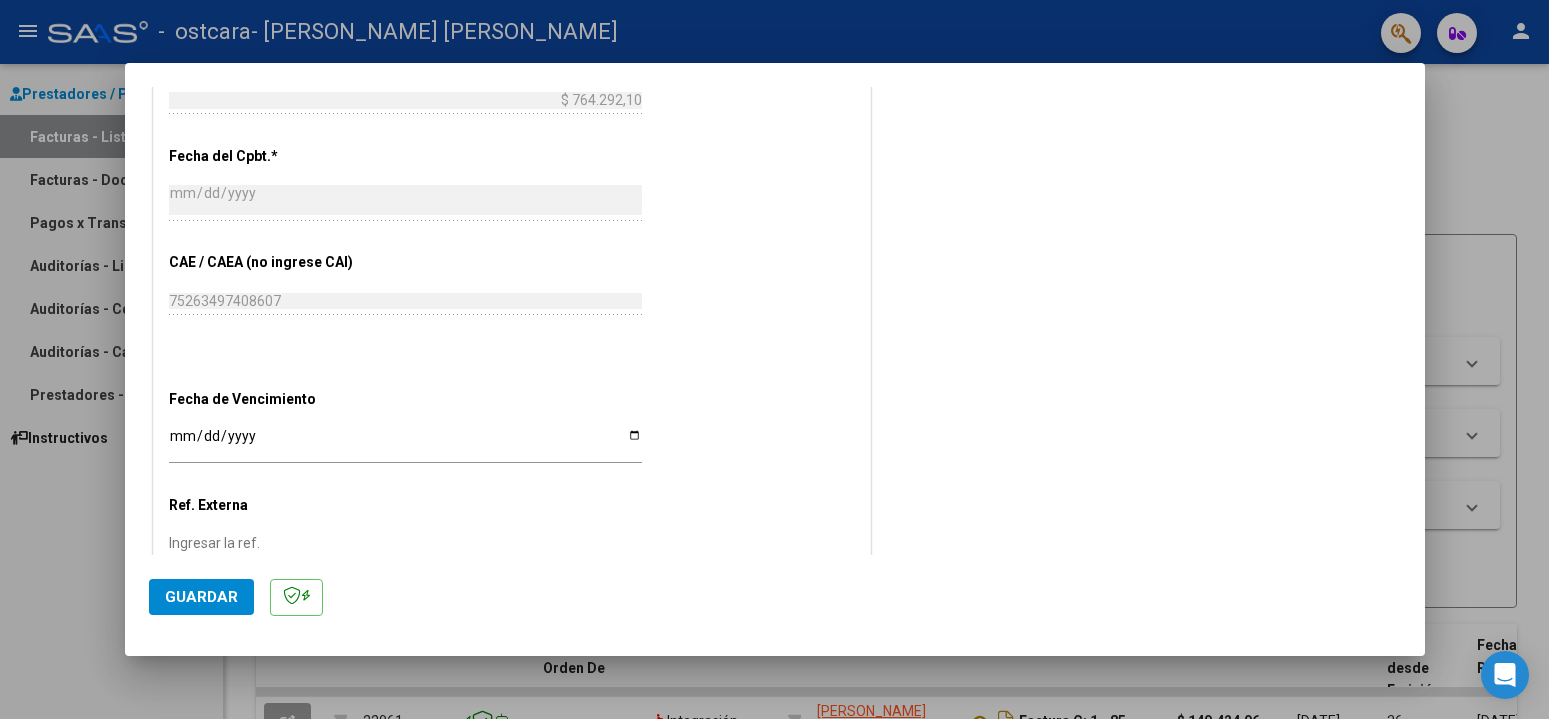 type on "202506" 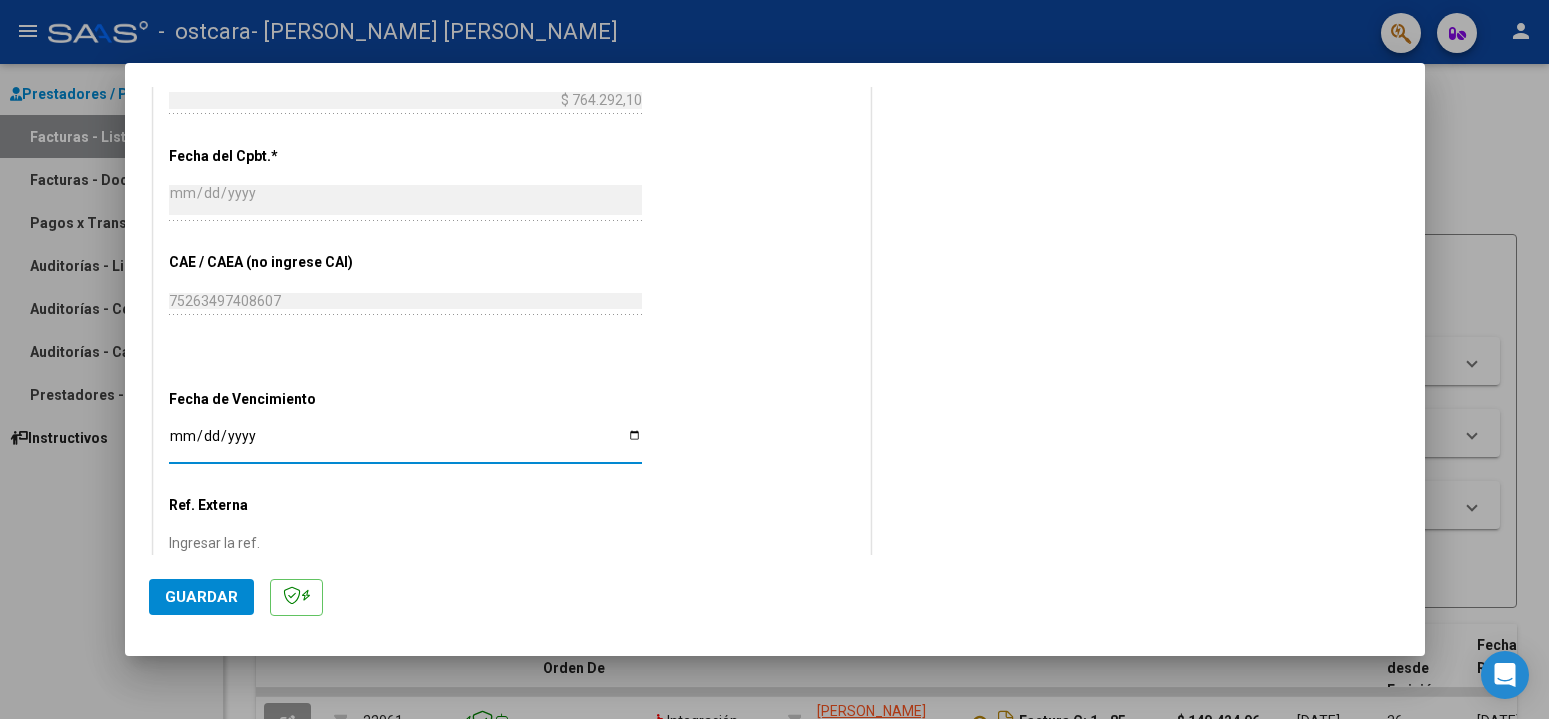 click on "Ingresar la fecha" at bounding box center (405, 443) 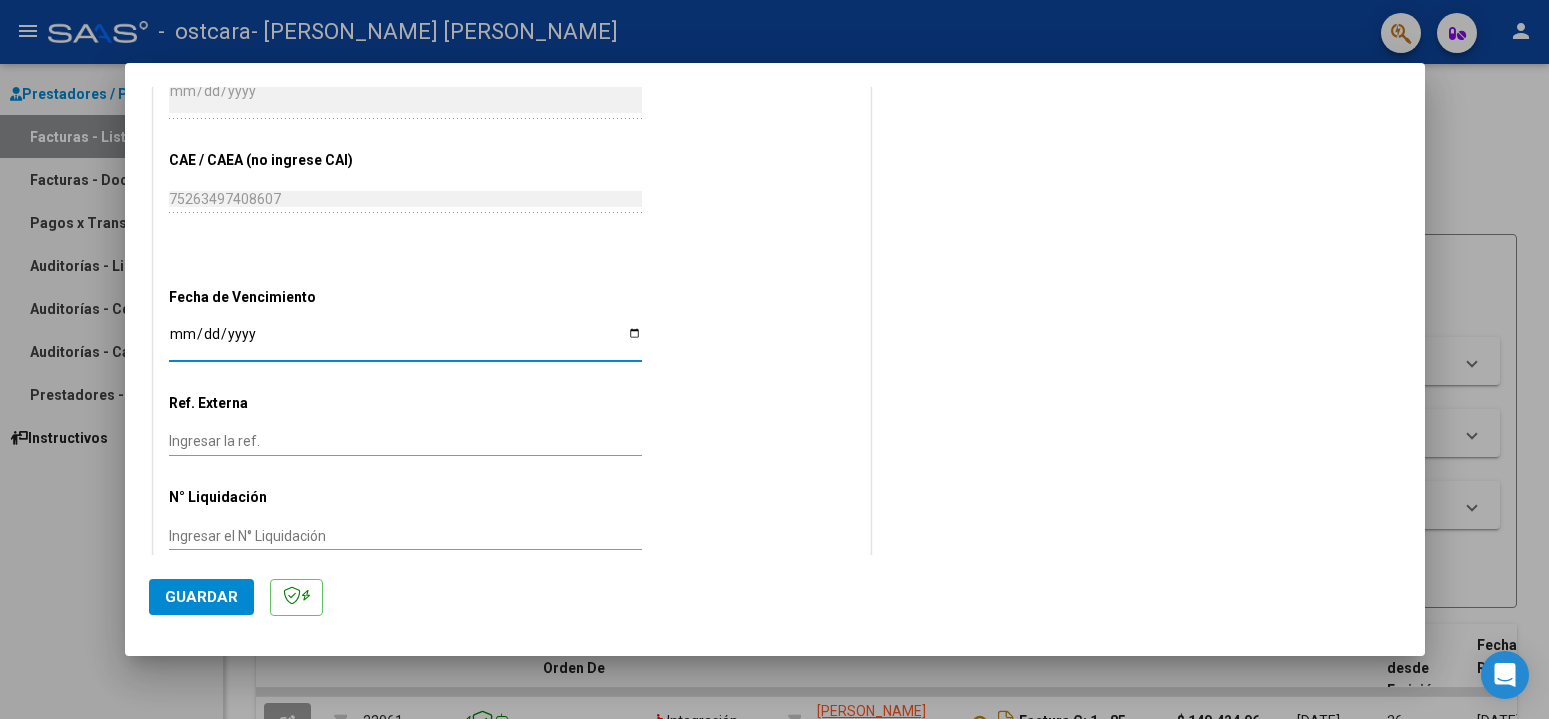 scroll, scrollTop: 1132, scrollLeft: 0, axis: vertical 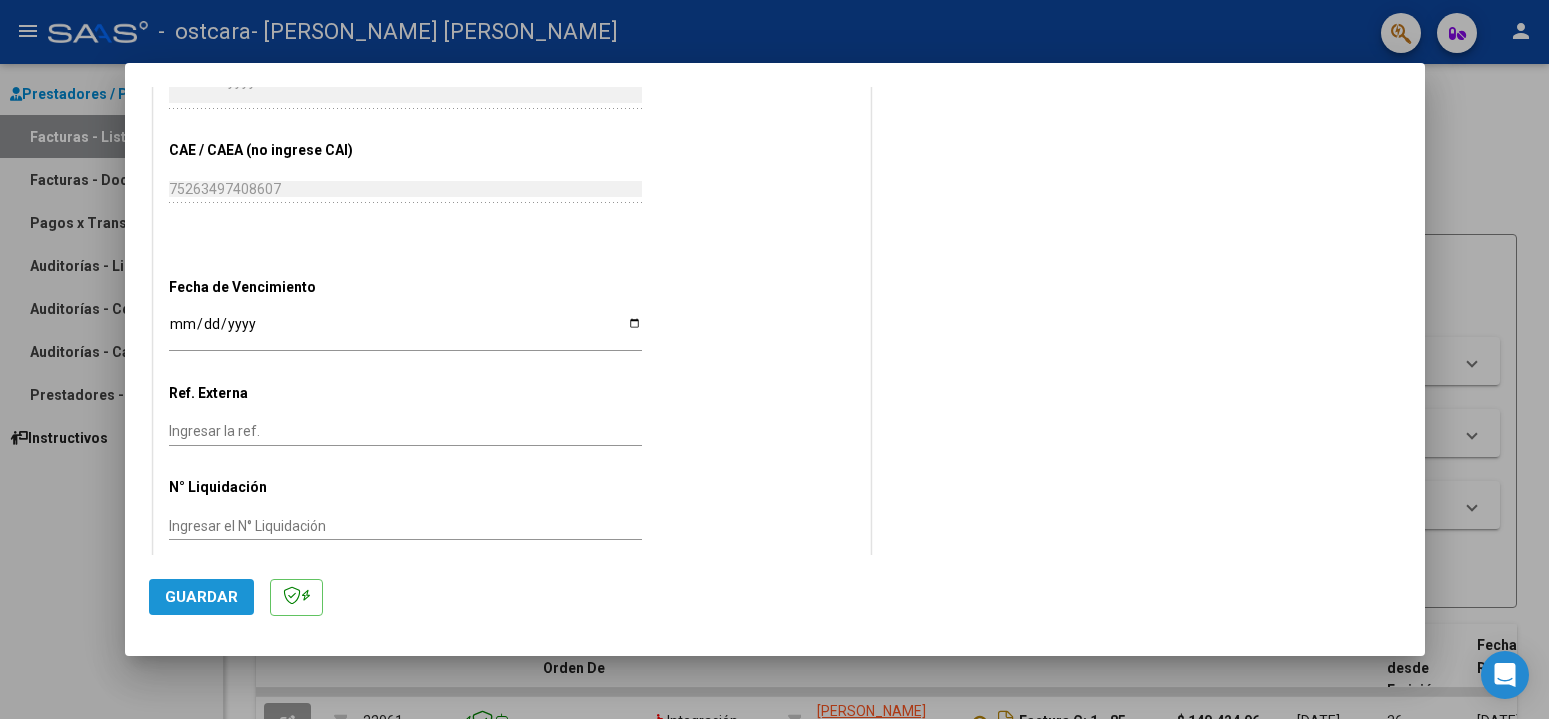 click on "Guardar" 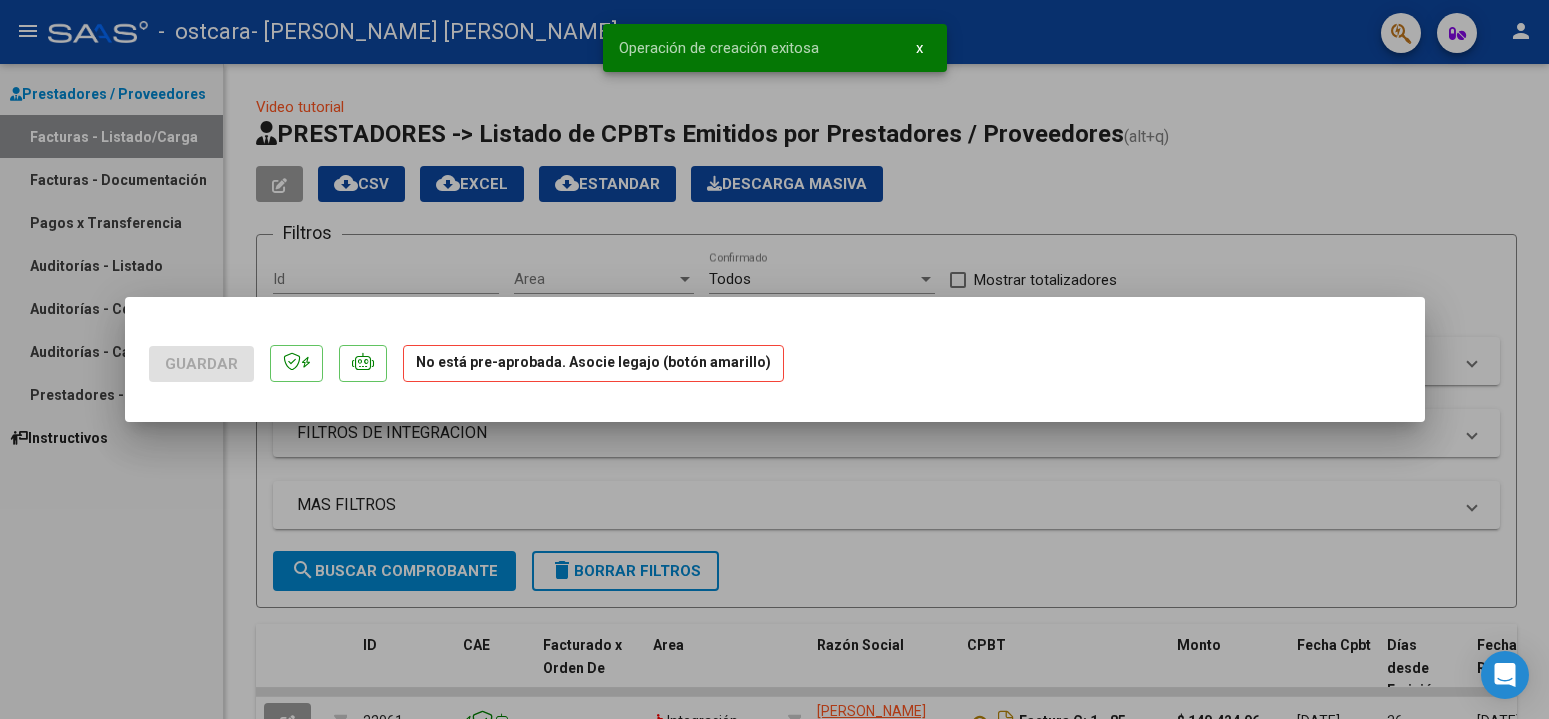scroll, scrollTop: 0, scrollLeft: 0, axis: both 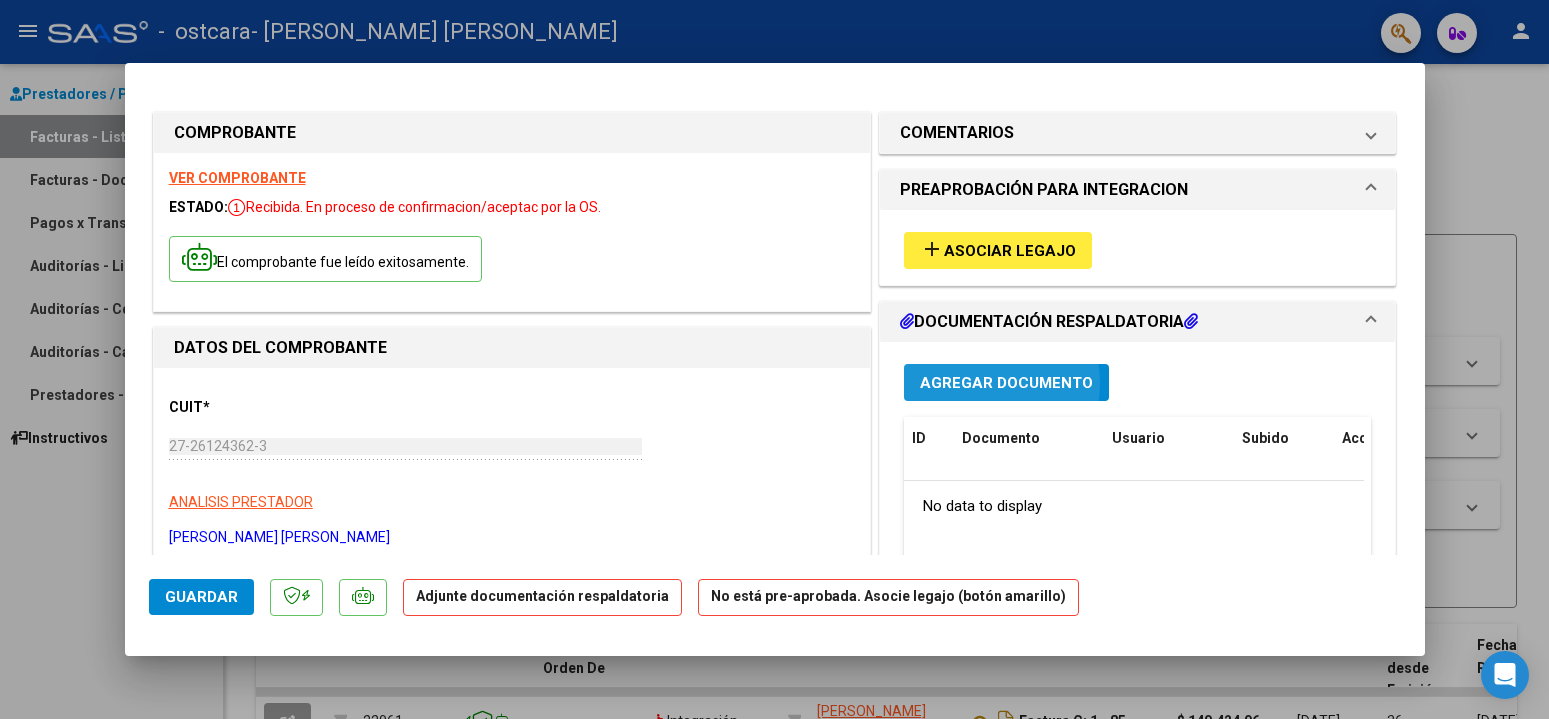 click on "Agregar Documento" at bounding box center (1006, 383) 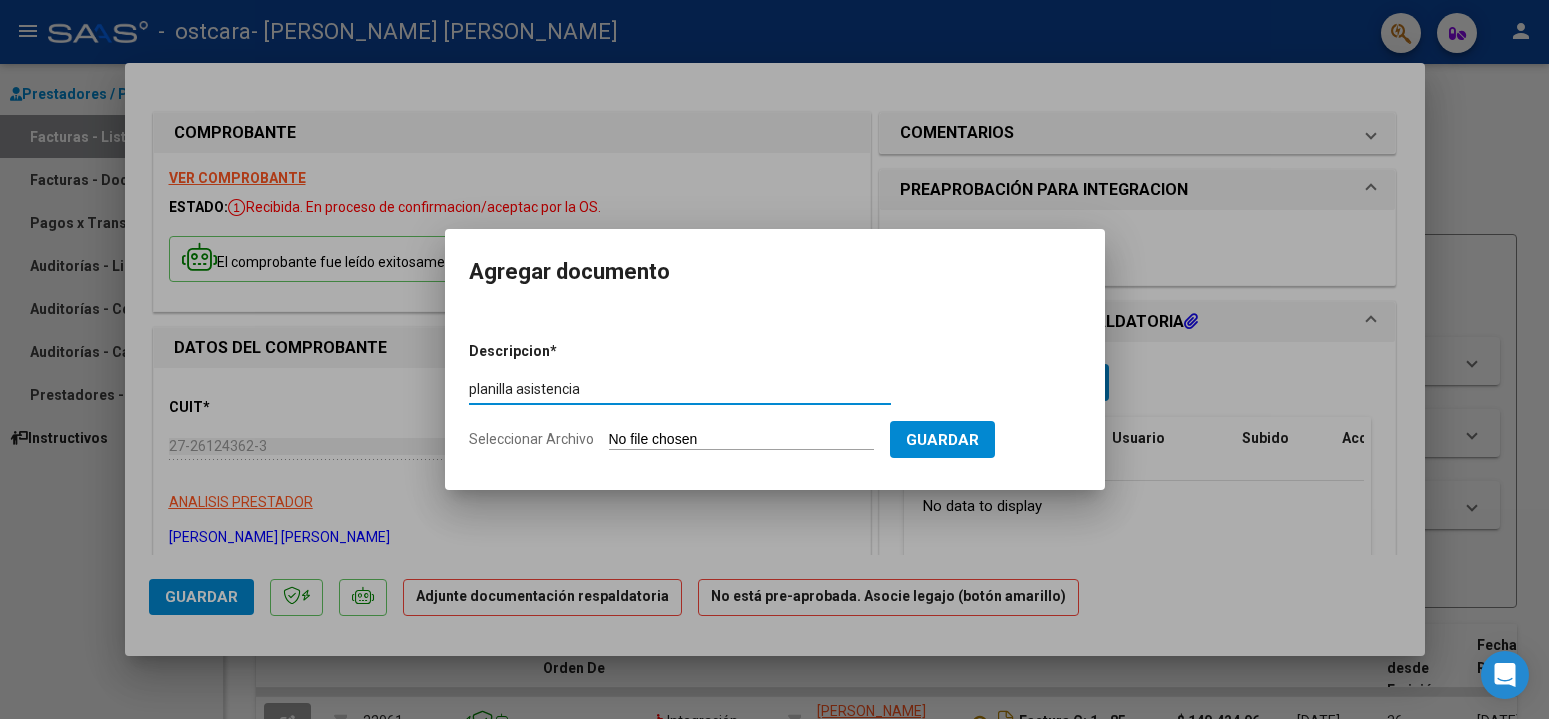 type on "planilla asistencia" 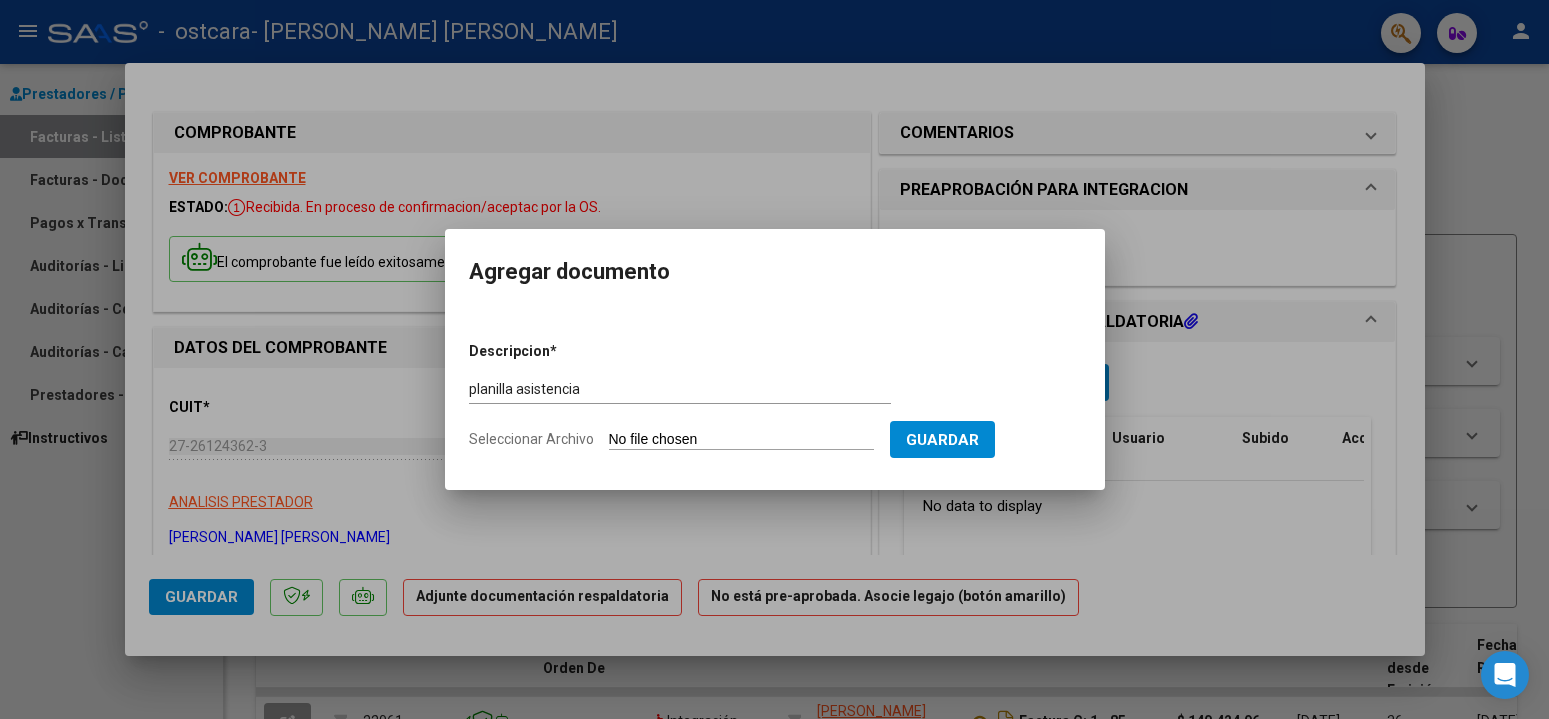 click on "Seleccionar Archivo" at bounding box center (741, 440) 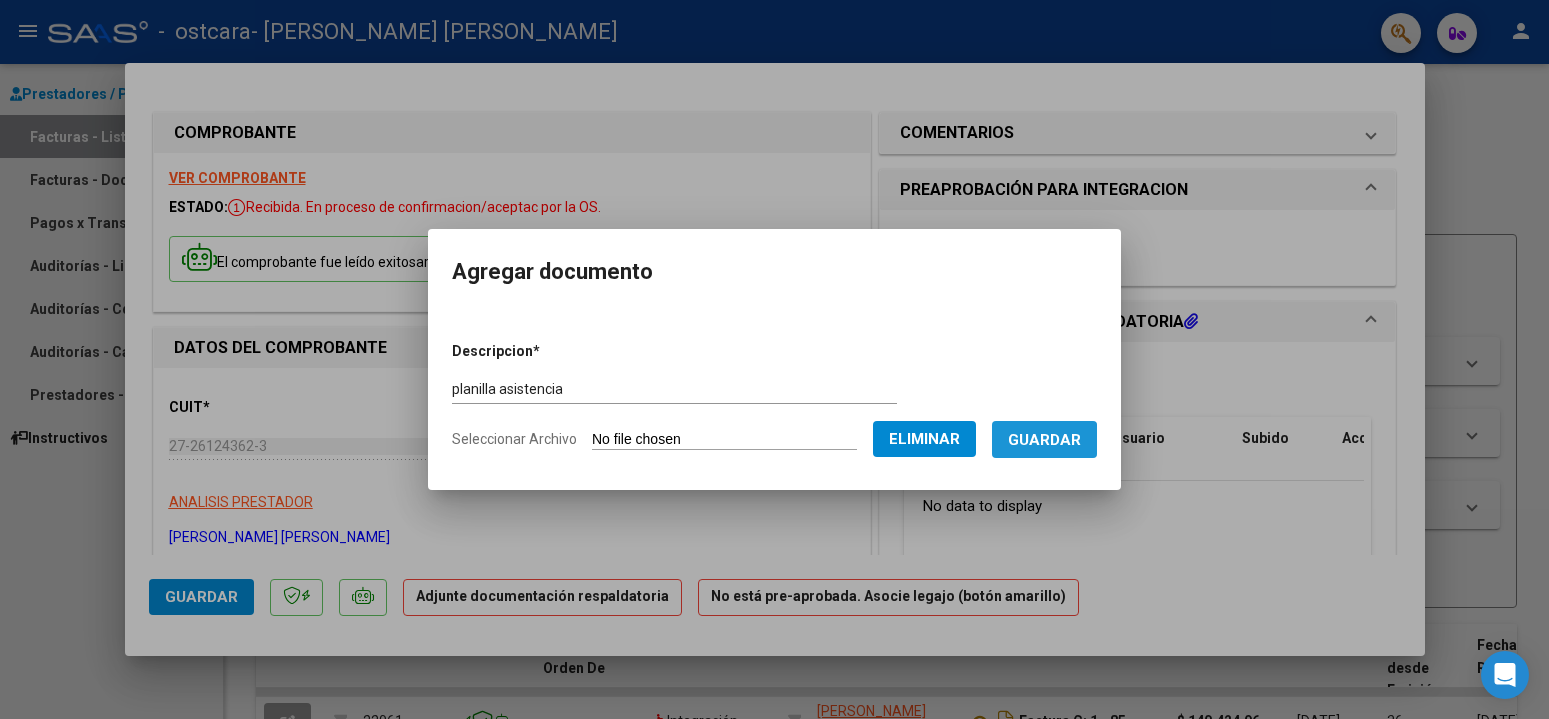 click on "Guardar" at bounding box center [1044, 440] 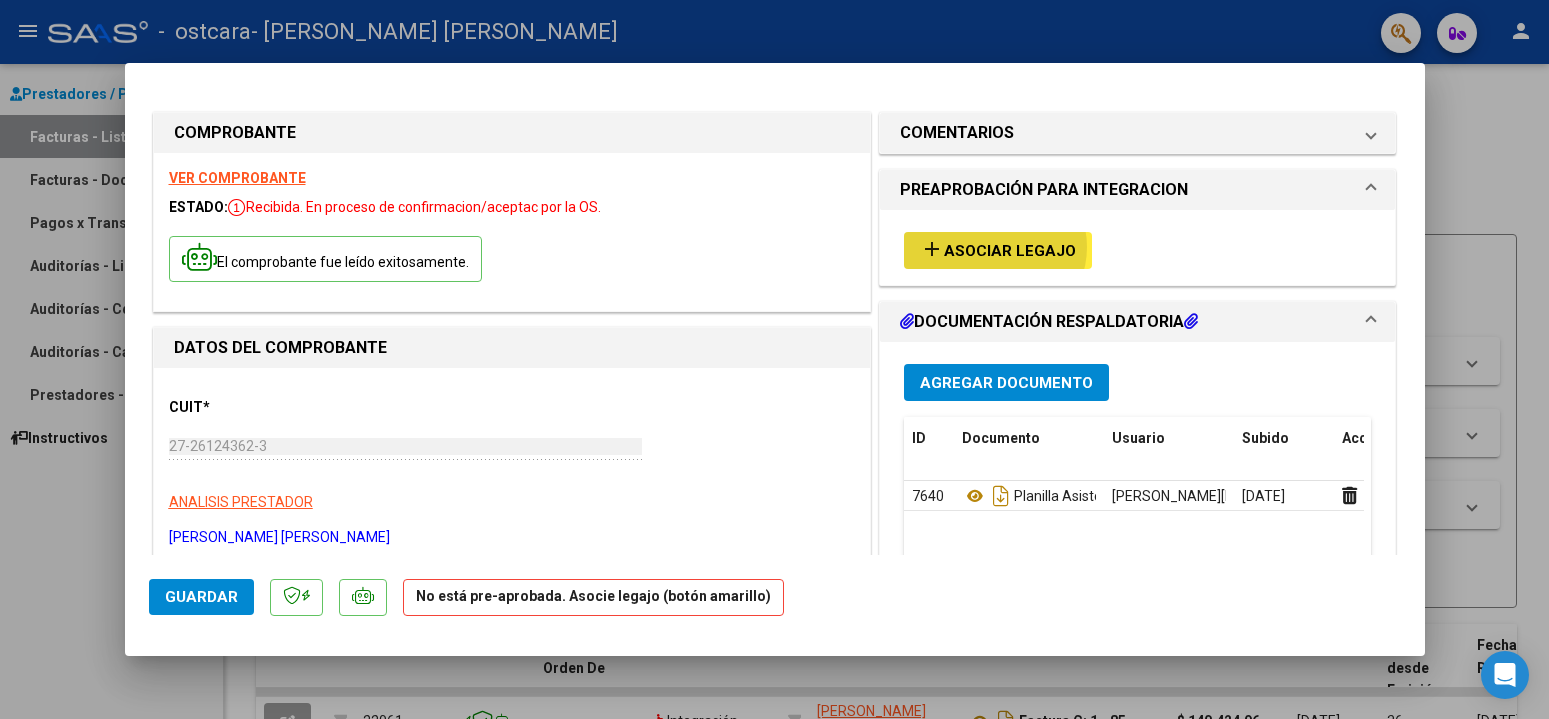 click on "Asociar Legajo" at bounding box center (1010, 251) 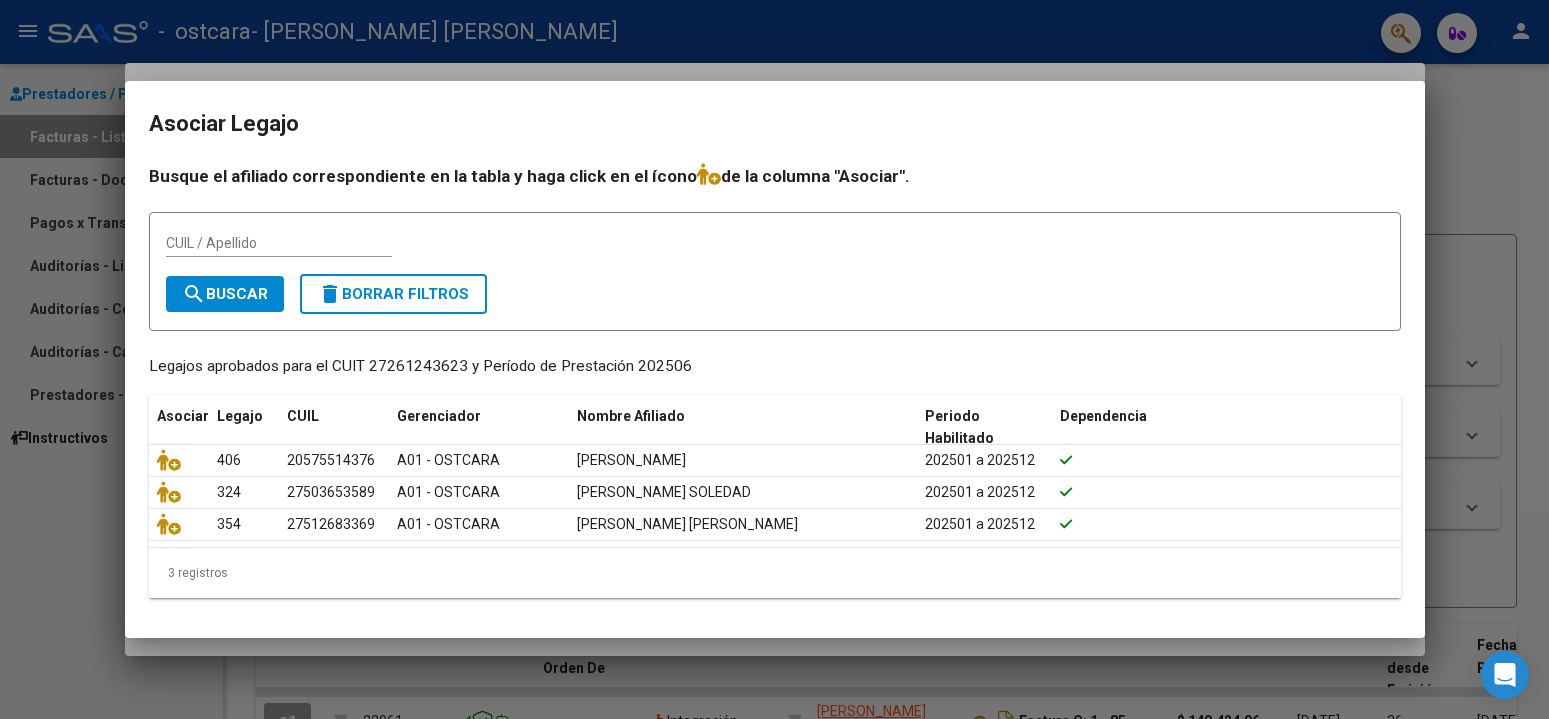 click at bounding box center (774, 359) 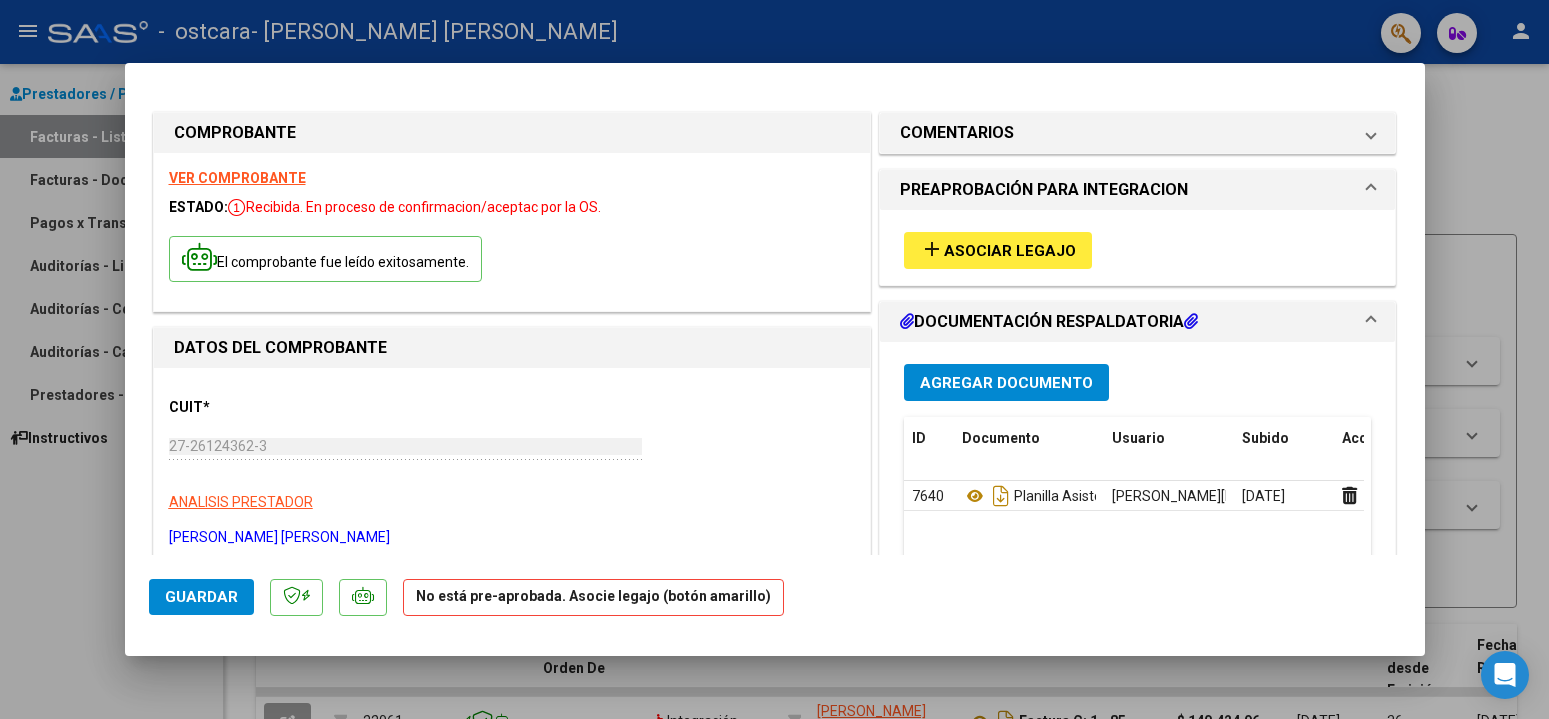 click at bounding box center (774, 359) 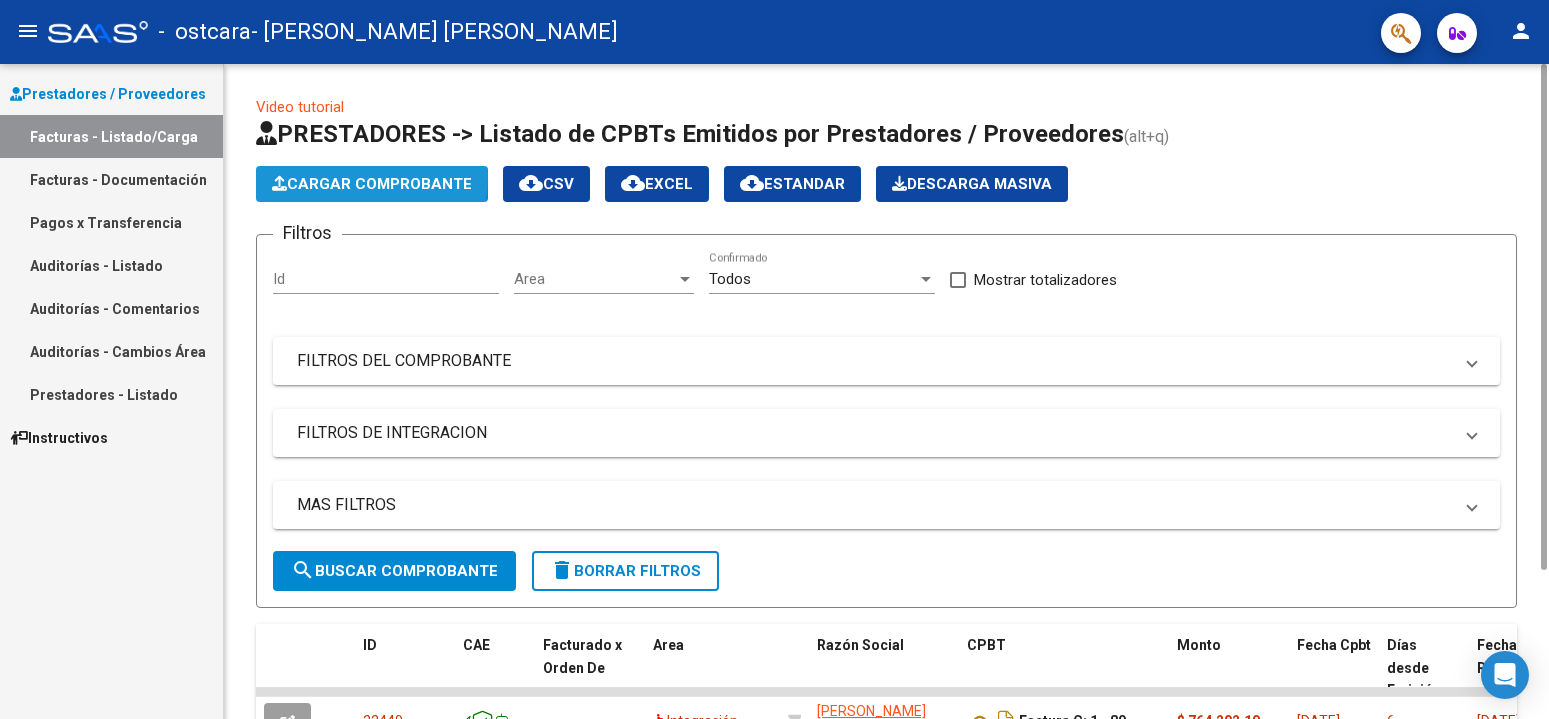 click on "Cargar Comprobante" 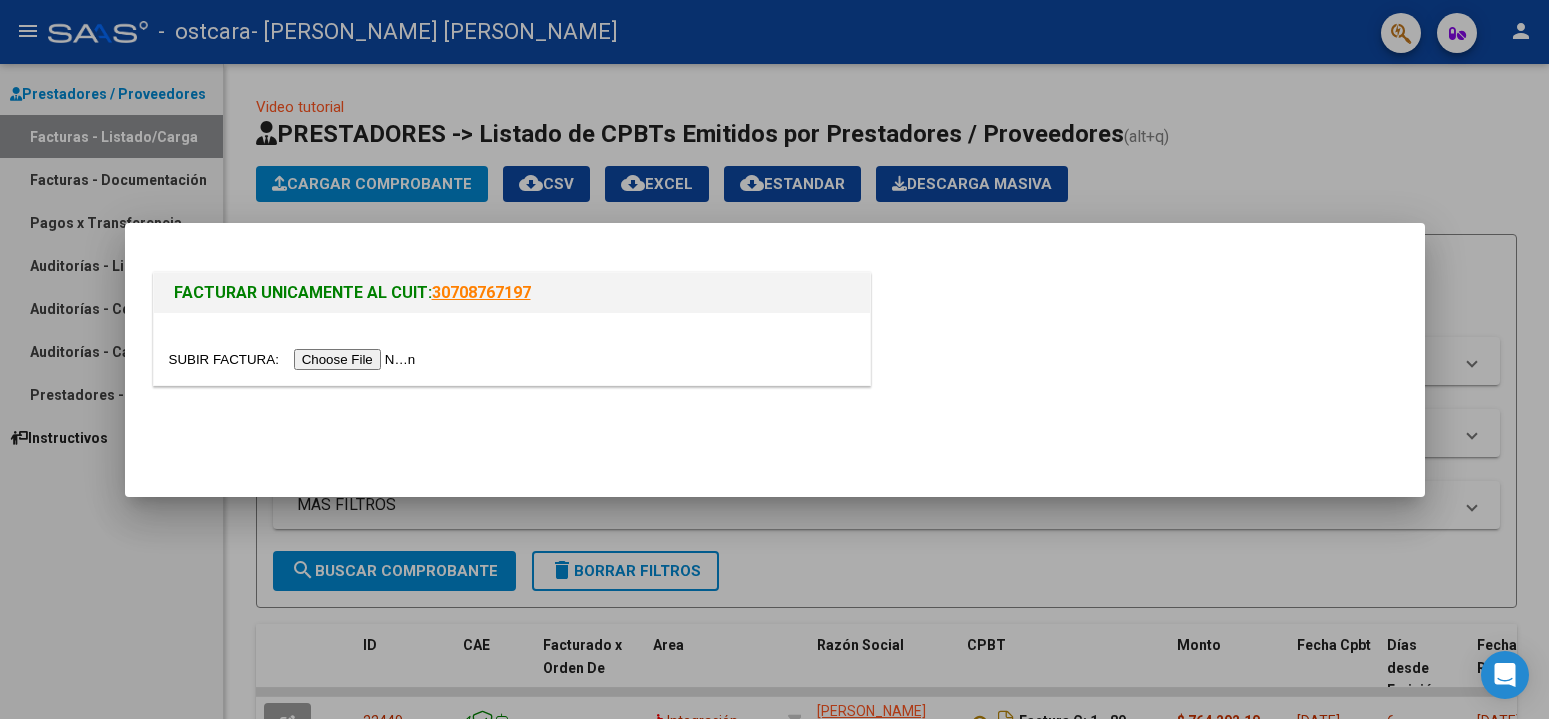 click at bounding box center [295, 359] 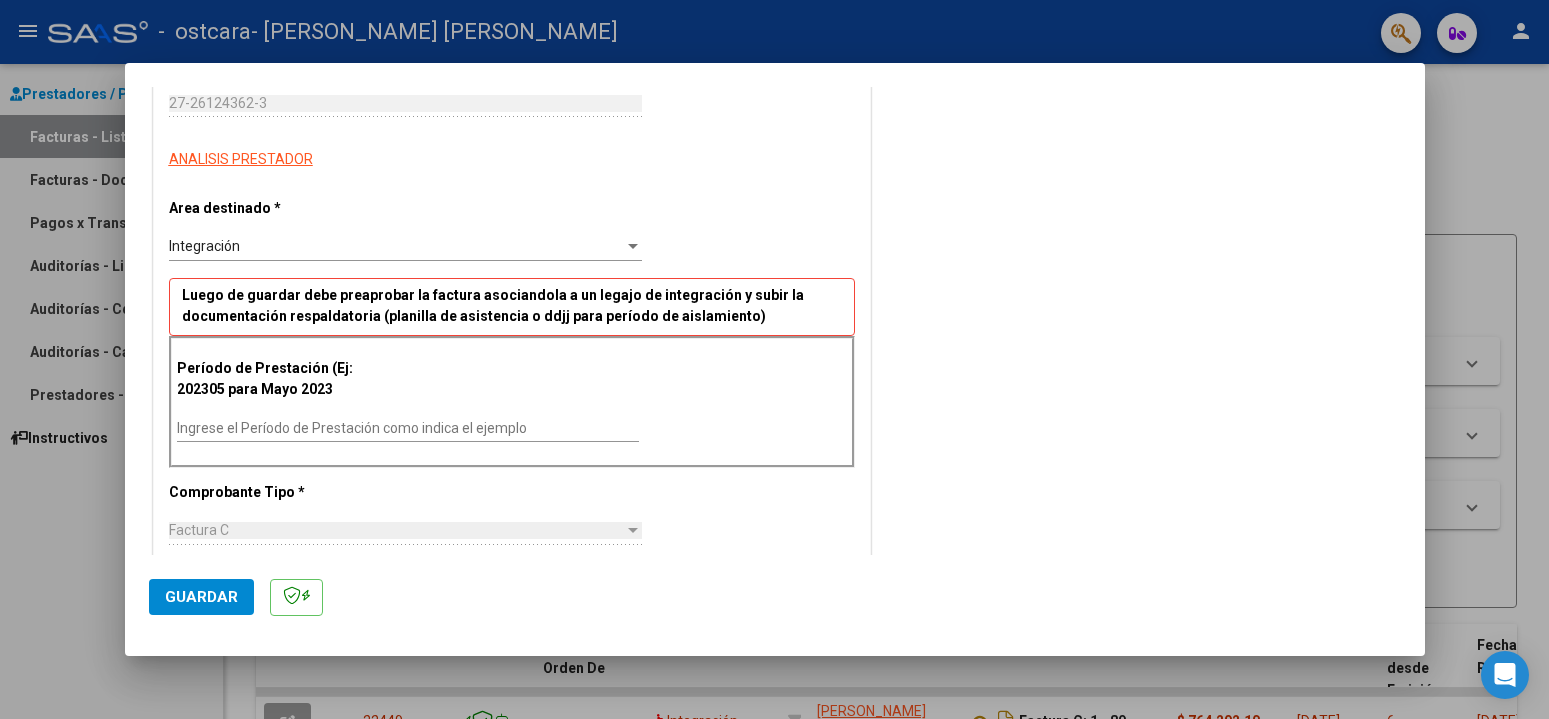 scroll, scrollTop: 408, scrollLeft: 0, axis: vertical 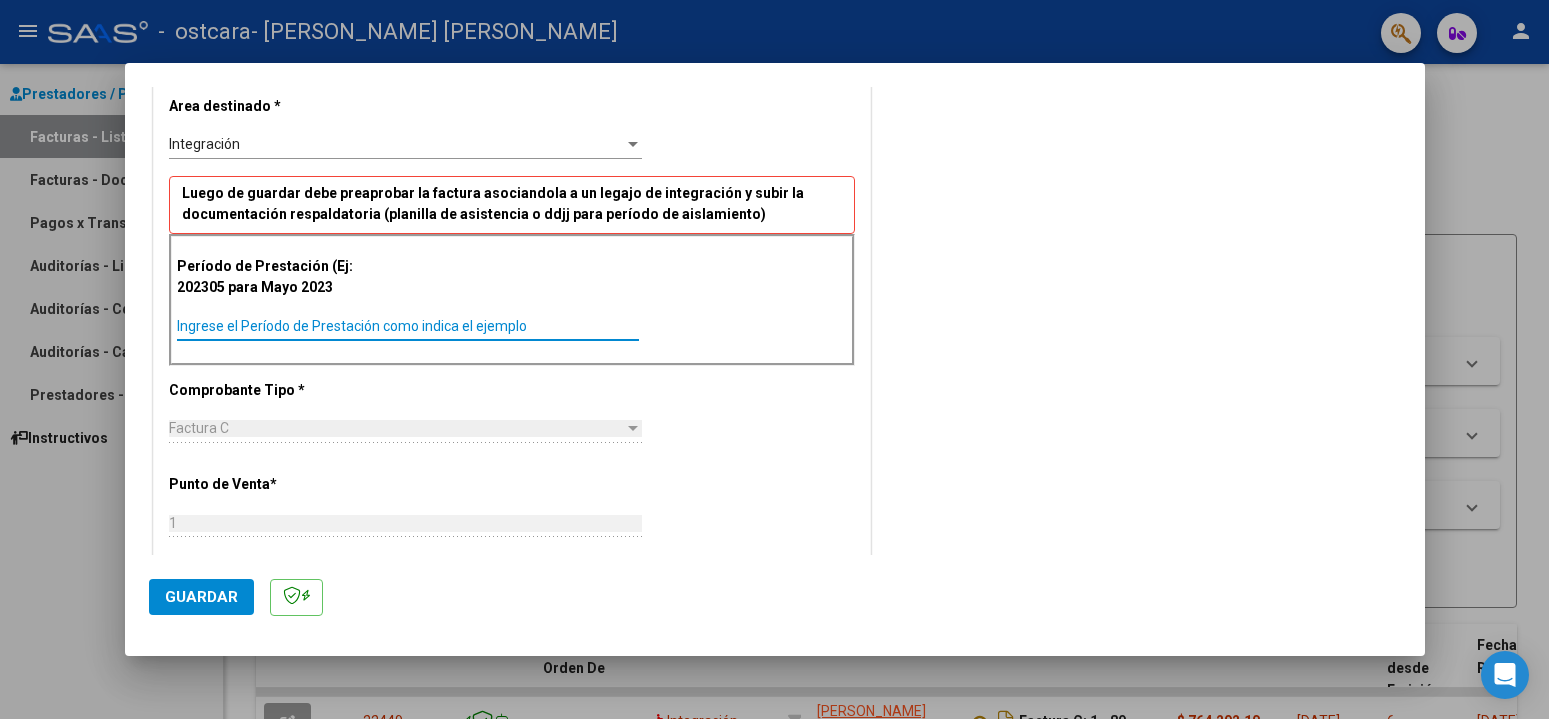 click on "Ingrese el Período de Prestación como indica el ejemplo" at bounding box center (408, 326) 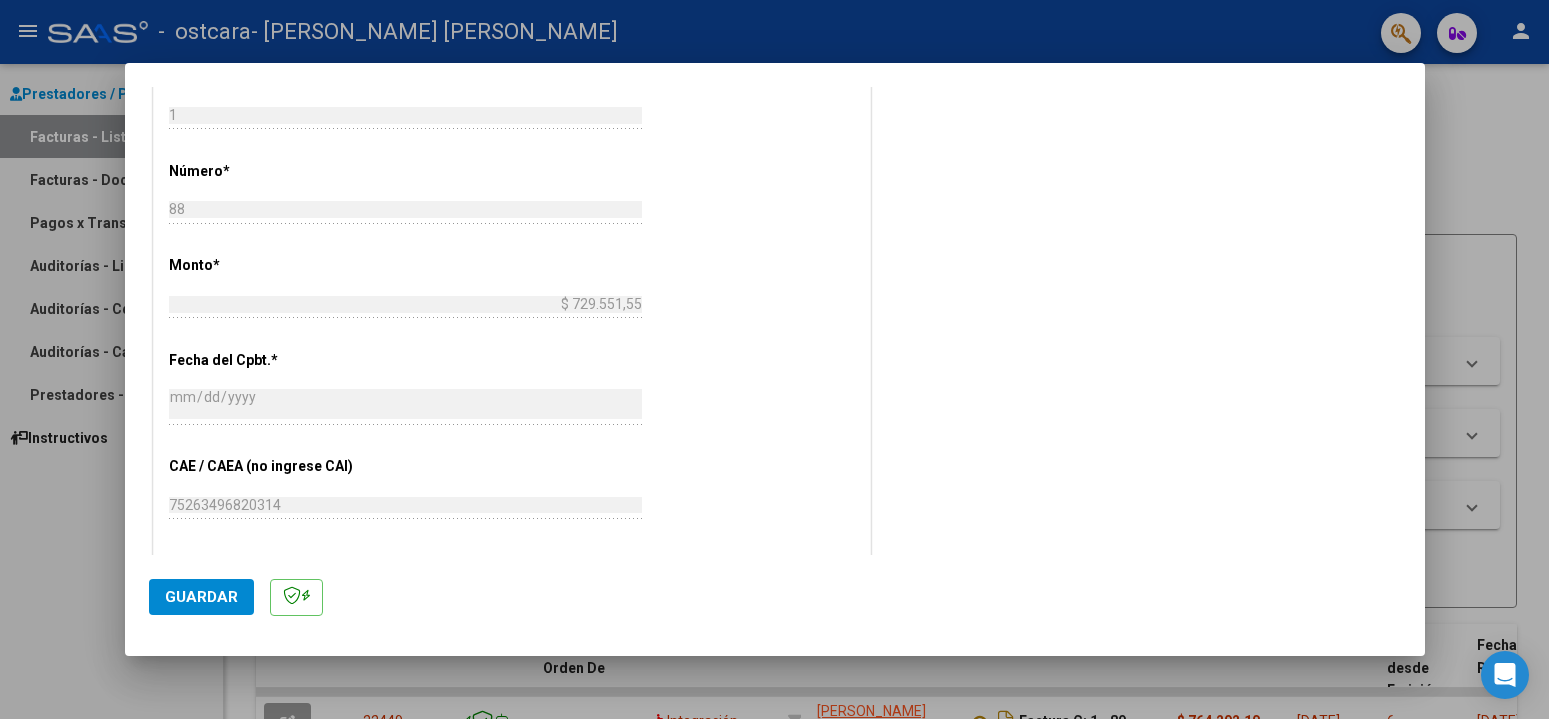 scroll, scrollTop: 918, scrollLeft: 0, axis: vertical 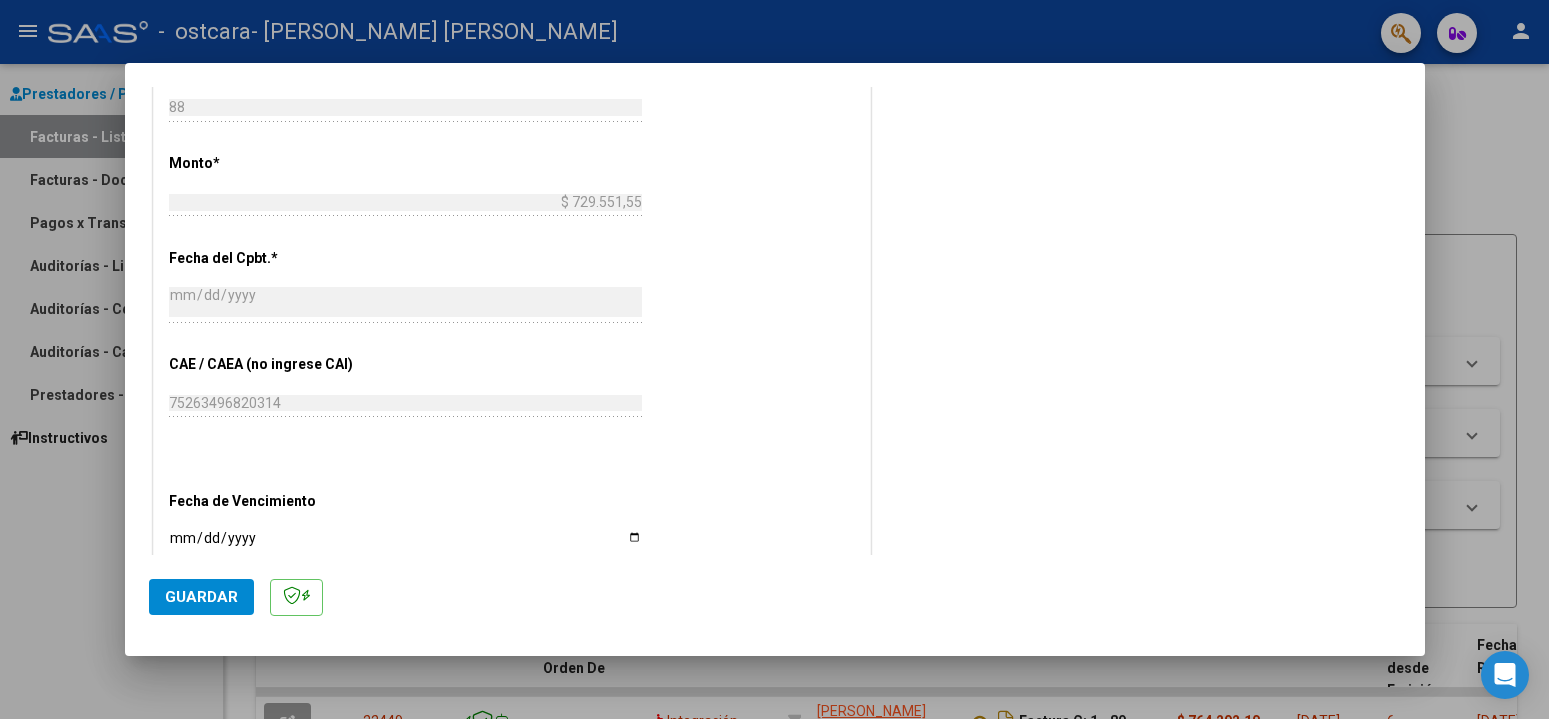 type on "202506" 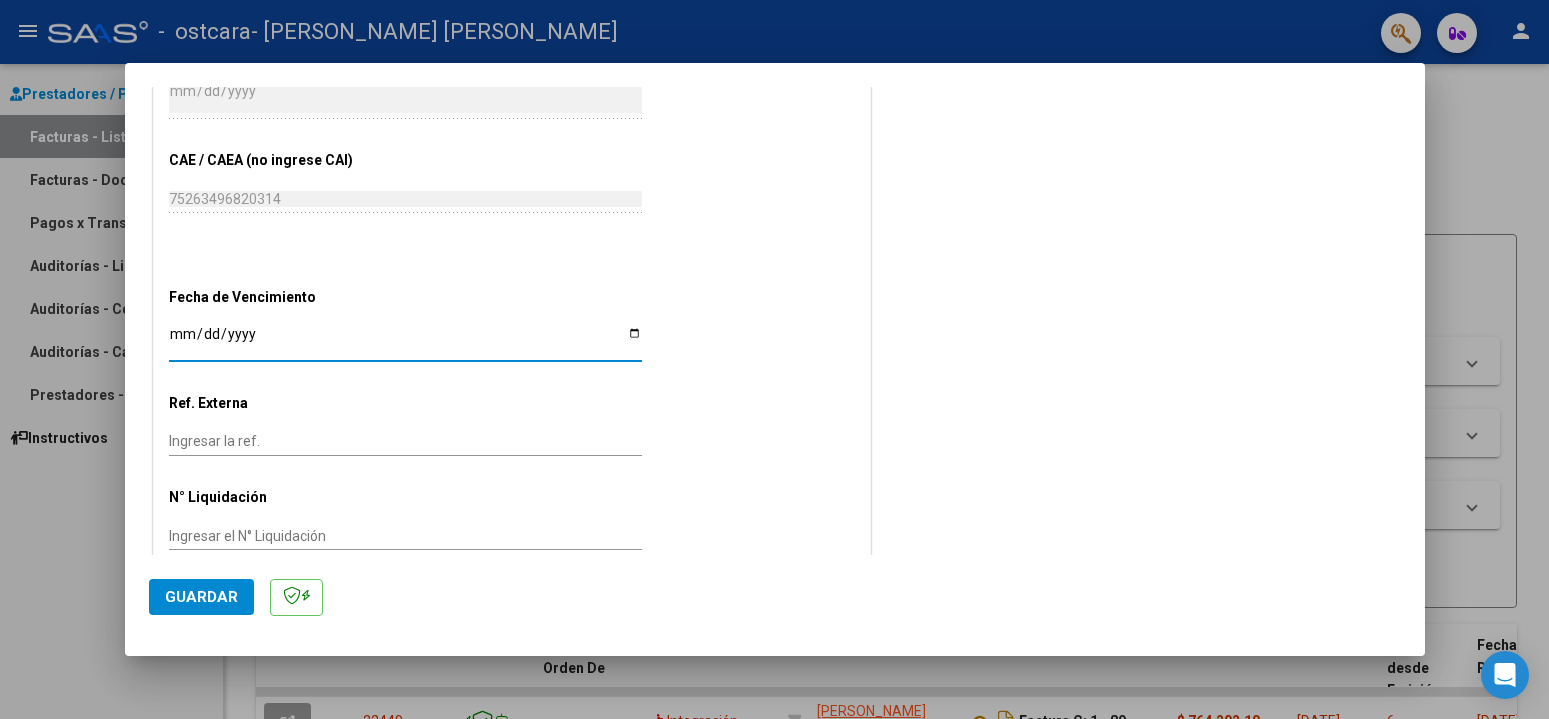 scroll, scrollTop: 1132, scrollLeft: 0, axis: vertical 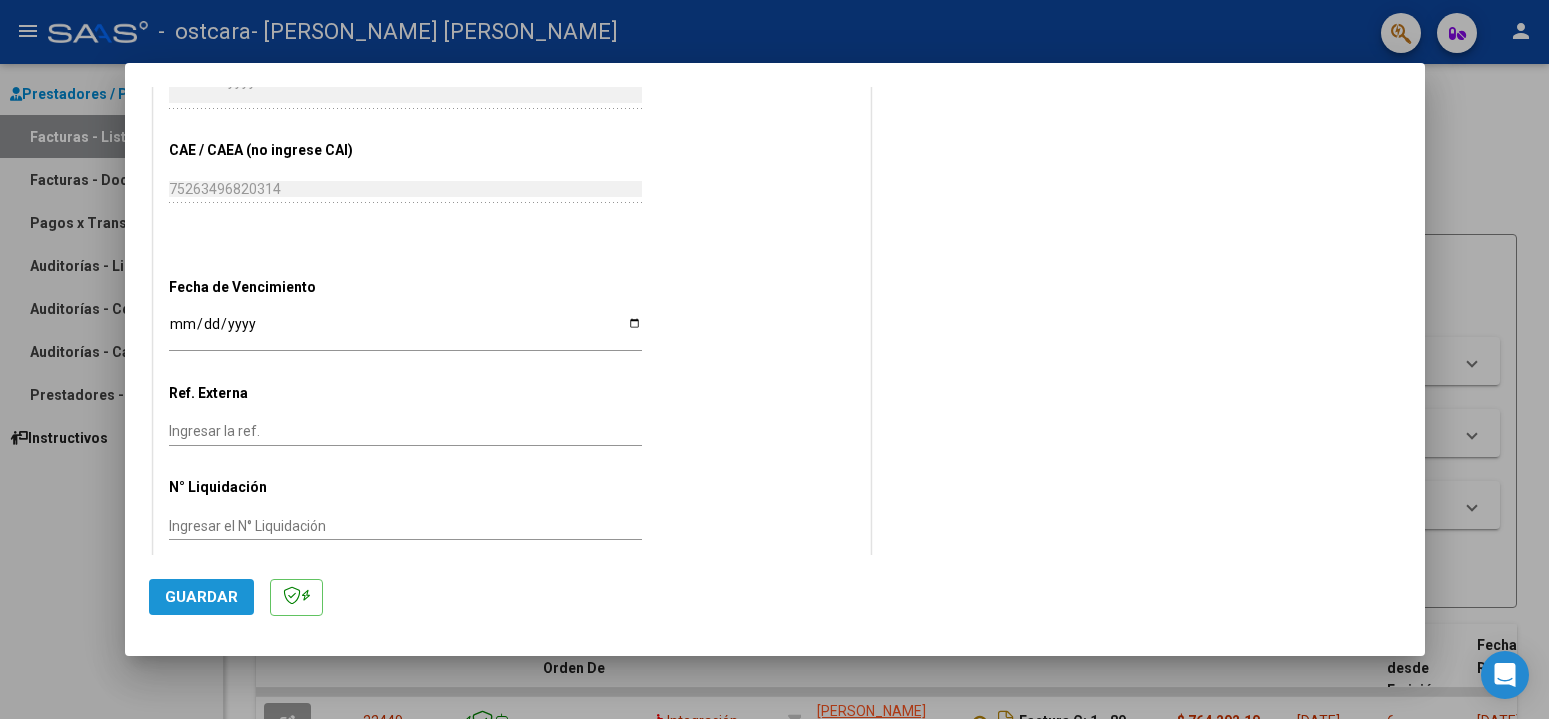 click on "Guardar" 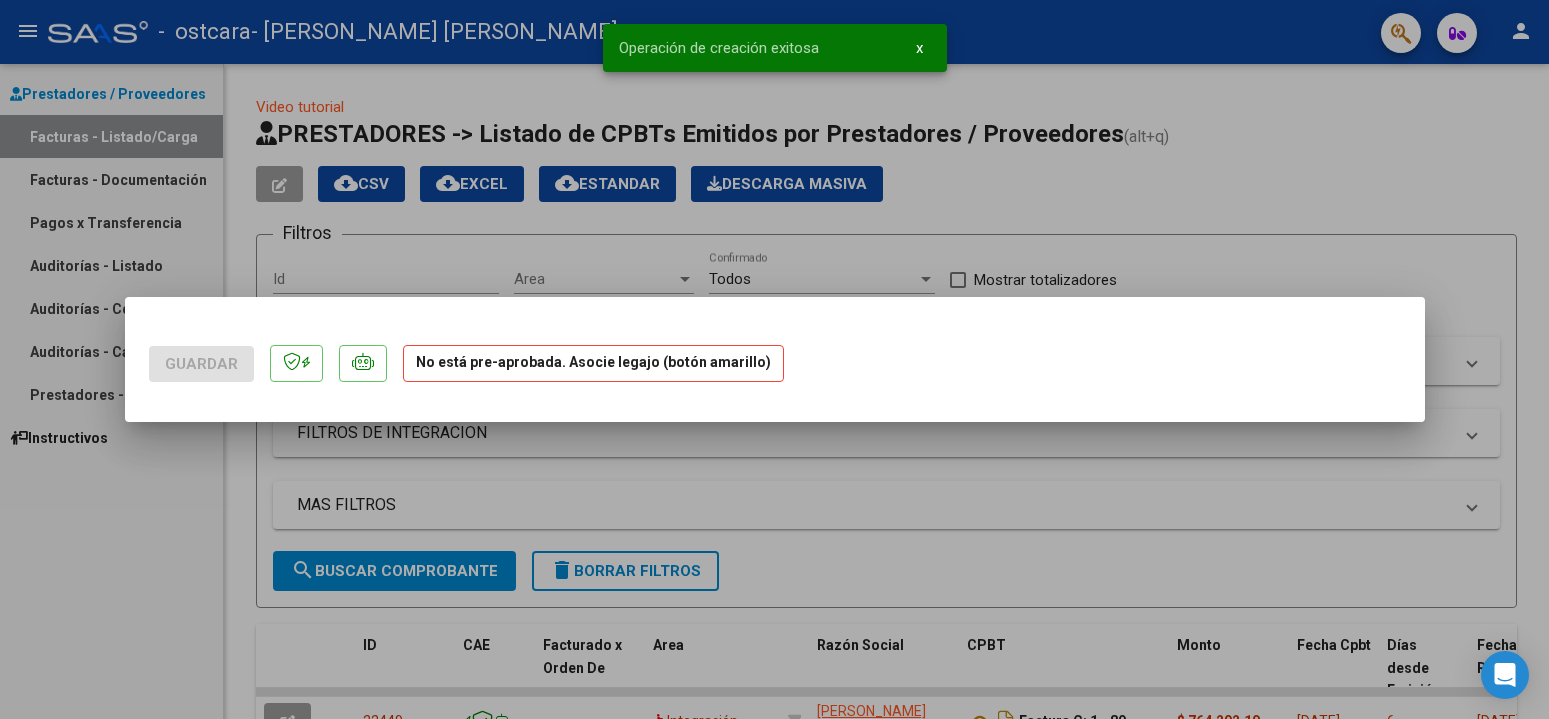 scroll, scrollTop: 0, scrollLeft: 0, axis: both 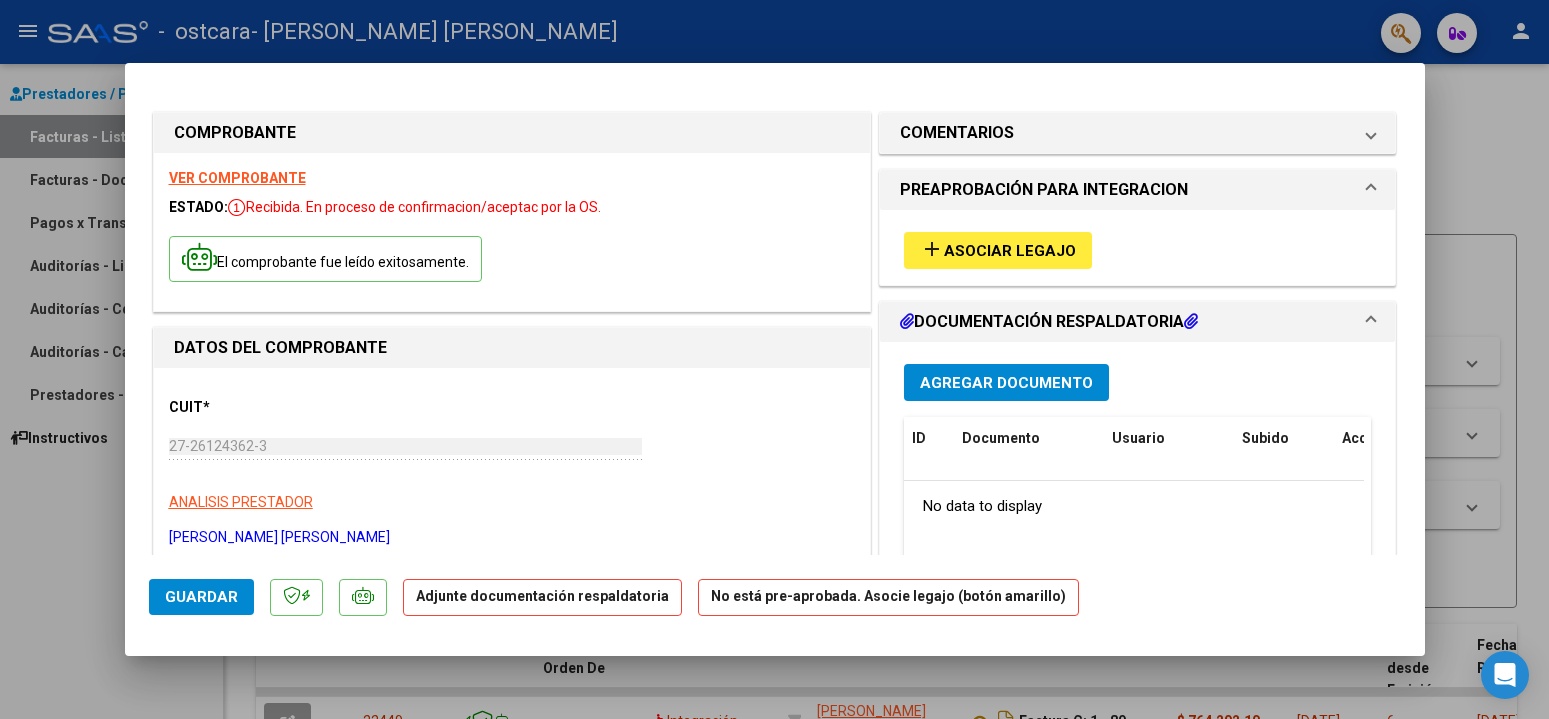 click on "Agregar Documento" at bounding box center (1006, 383) 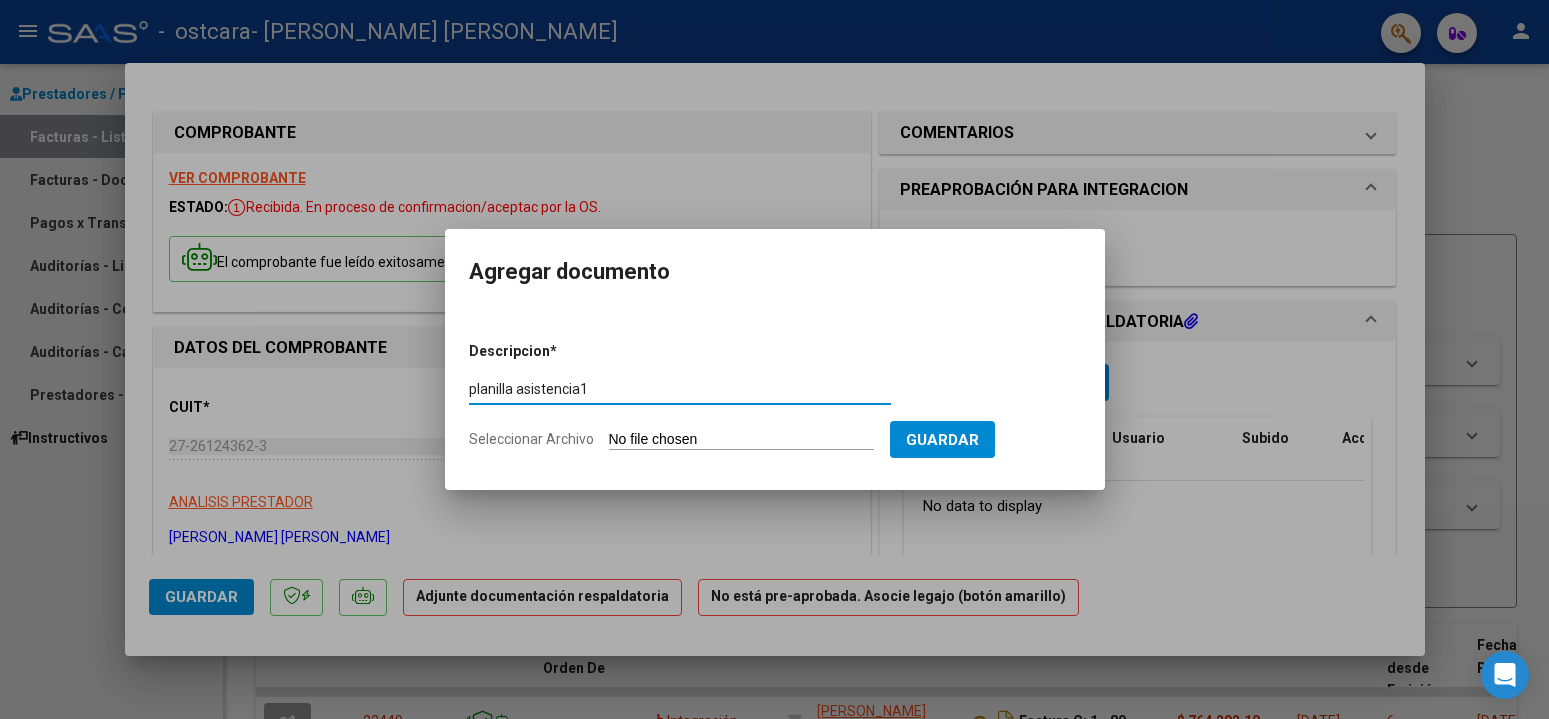 type on "planilla asistencia1" 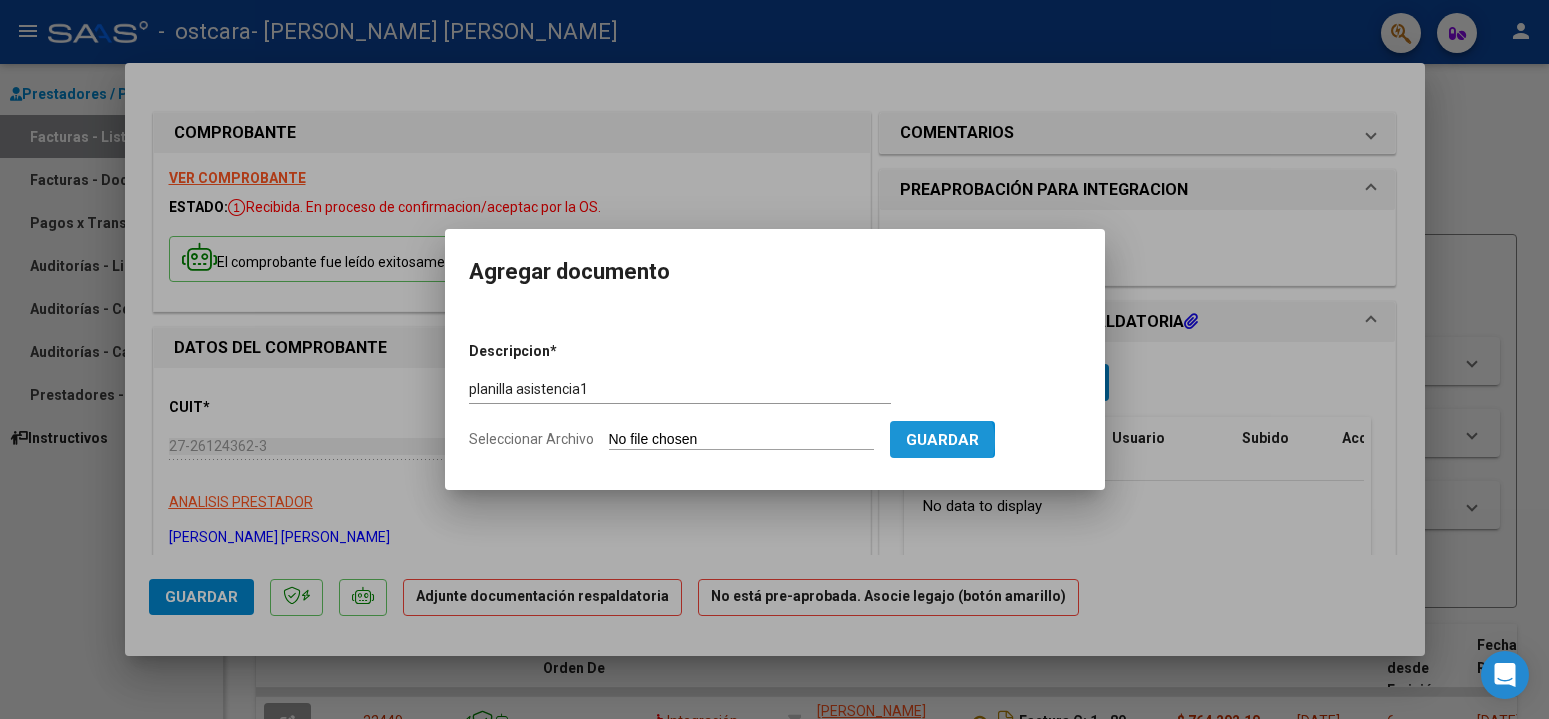 click on "Guardar" at bounding box center (942, 440) 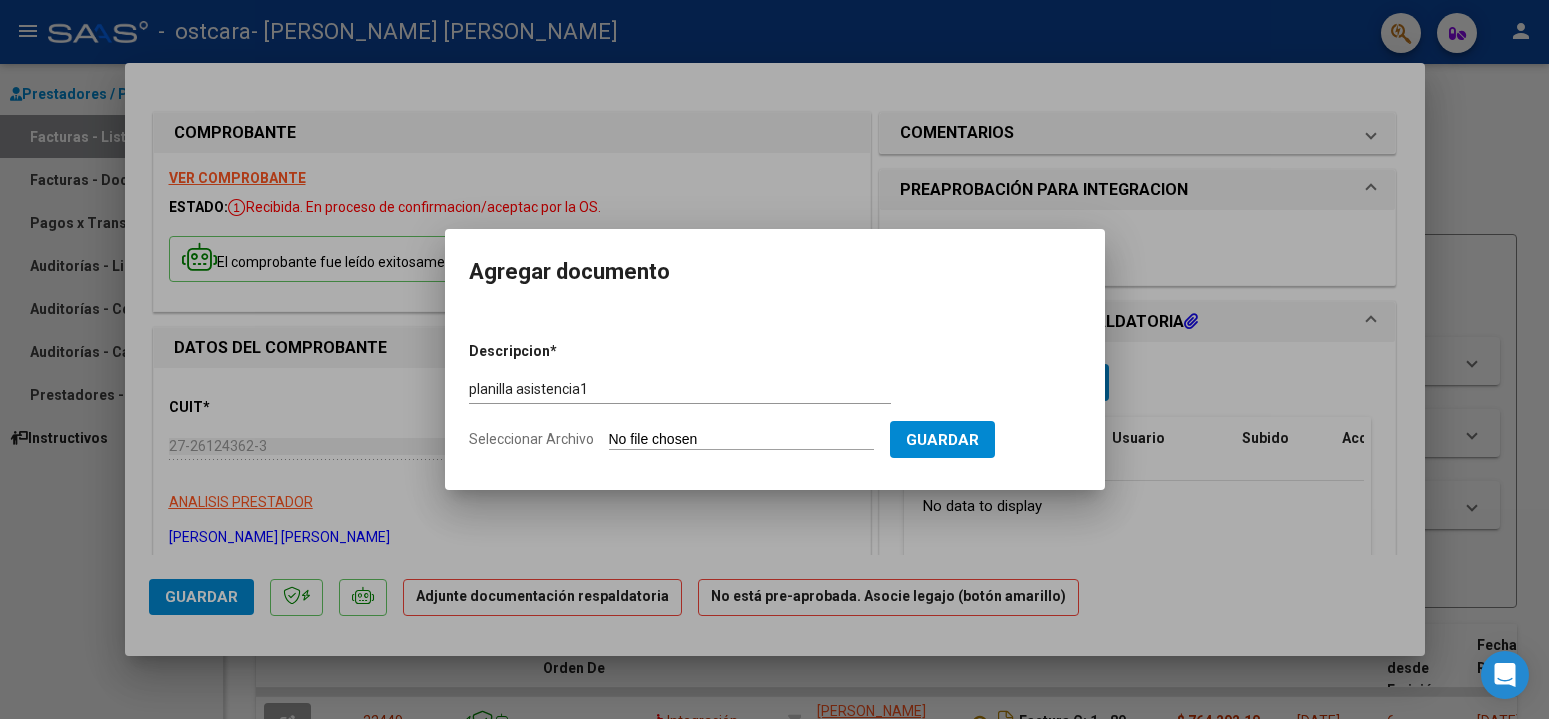 click on "Seleccionar Archivo" at bounding box center (741, 440) 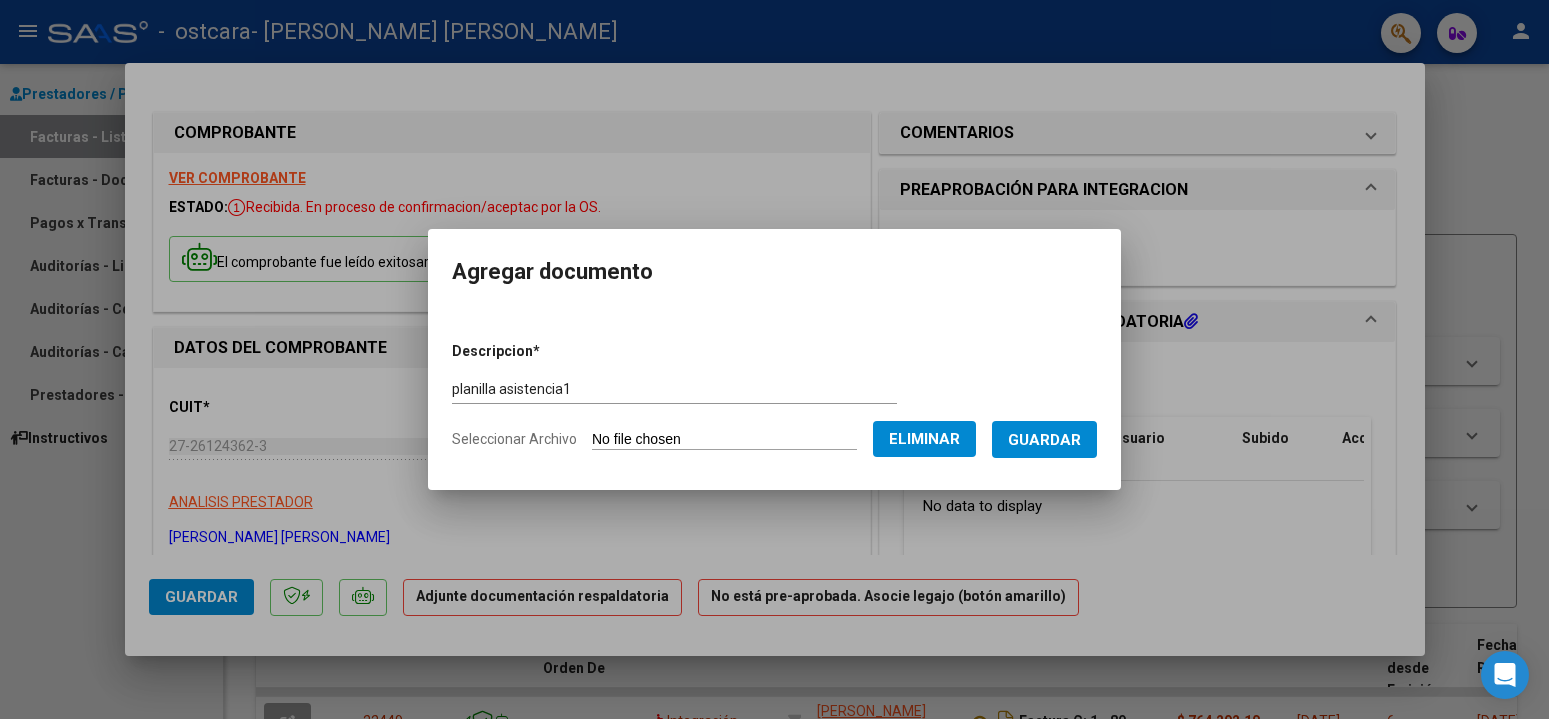 click on "Descripcion  *   planilla asistencia1 Escriba aquí una descripcion  Seleccionar Archivo Eliminar Guardar" at bounding box center (774, 396) 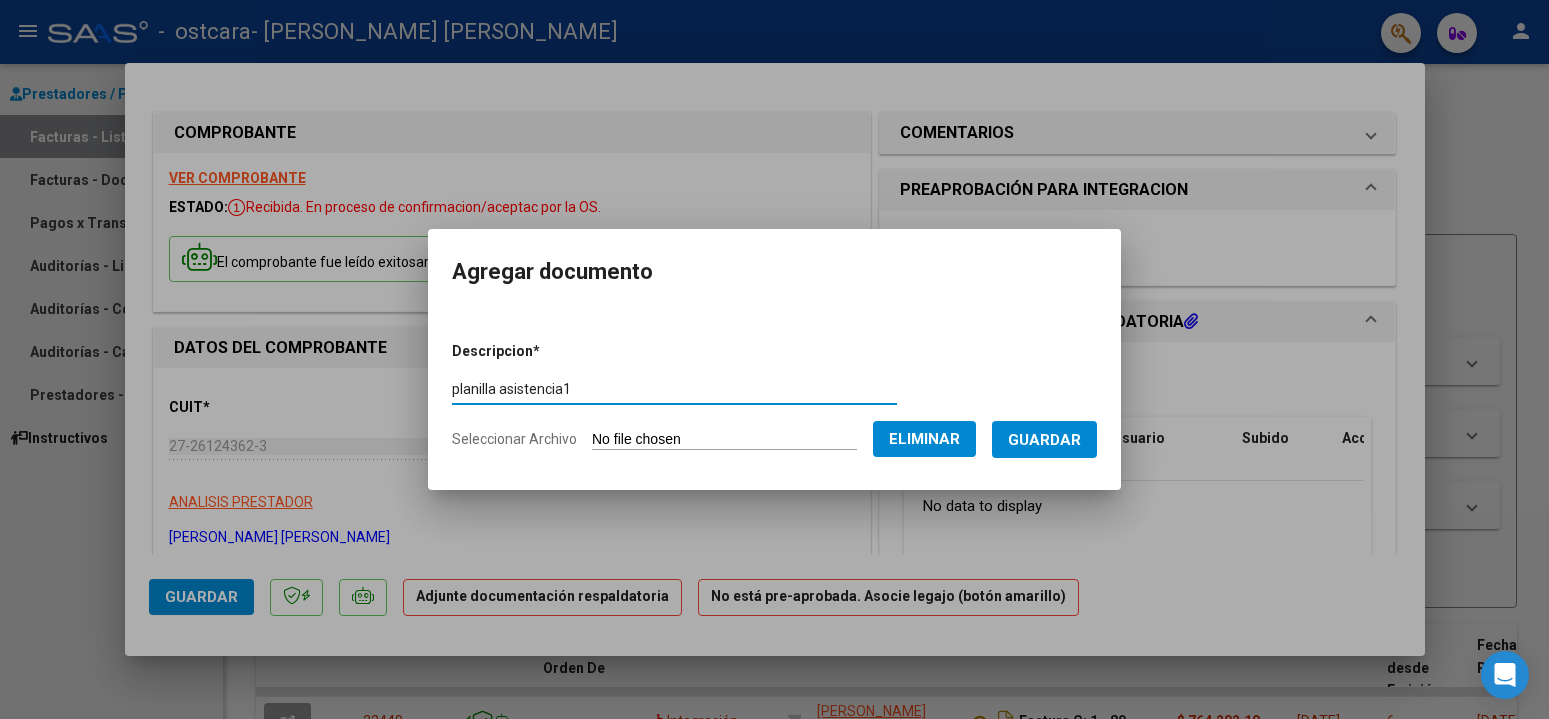 click on "planilla asistencia1" at bounding box center (674, 389) 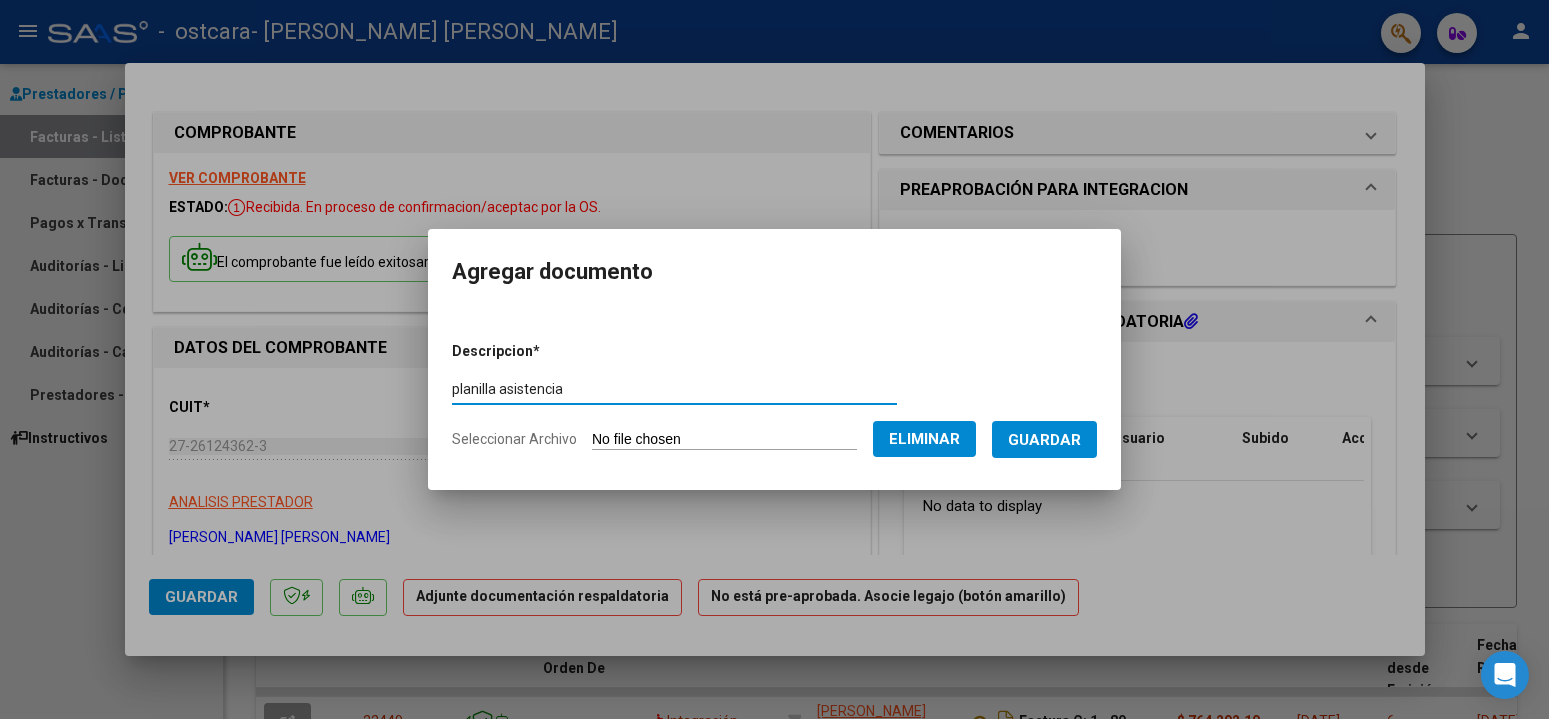 type on "planilla asistencia" 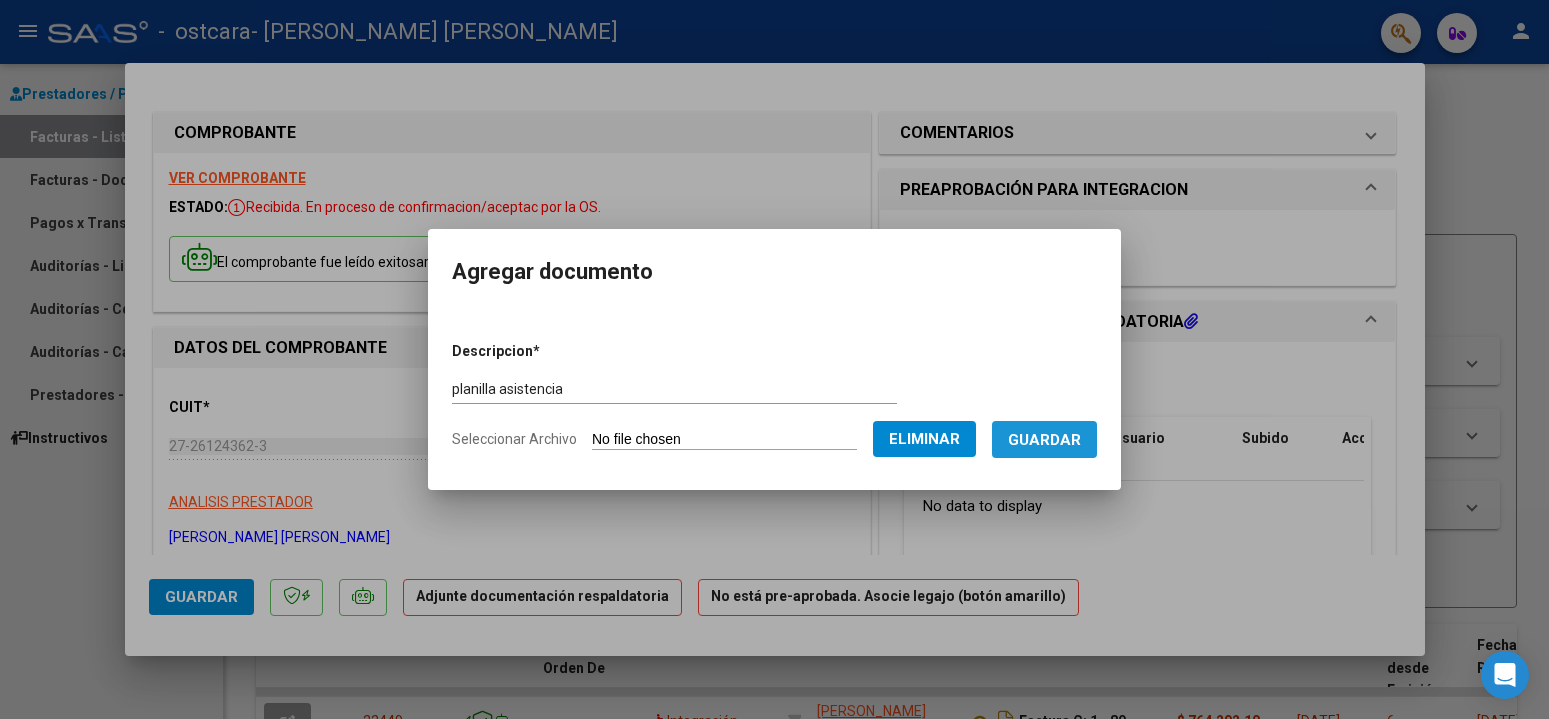 click on "Guardar" at bounding box center [1044, 440] 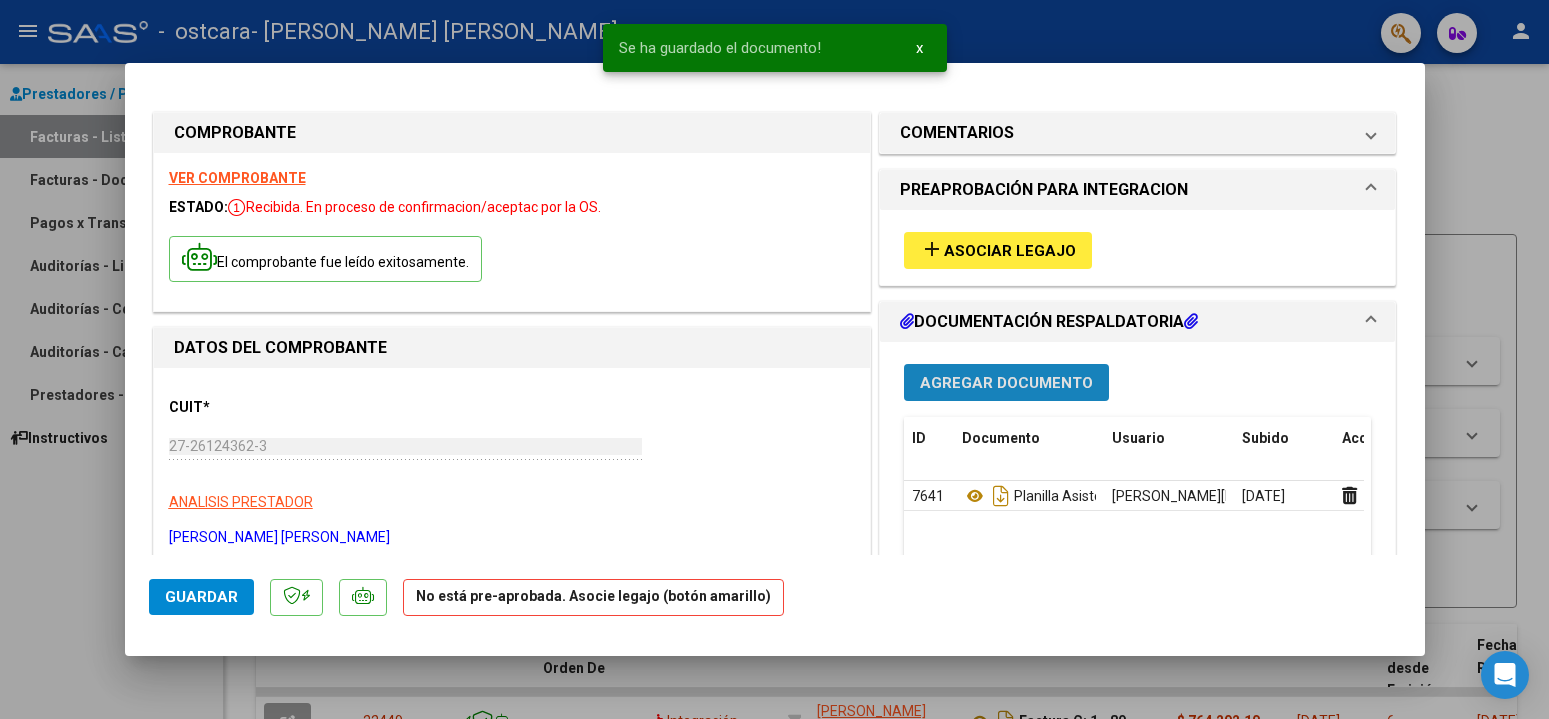 click on "Agregar Documento" at bounding box center (1006, 383) 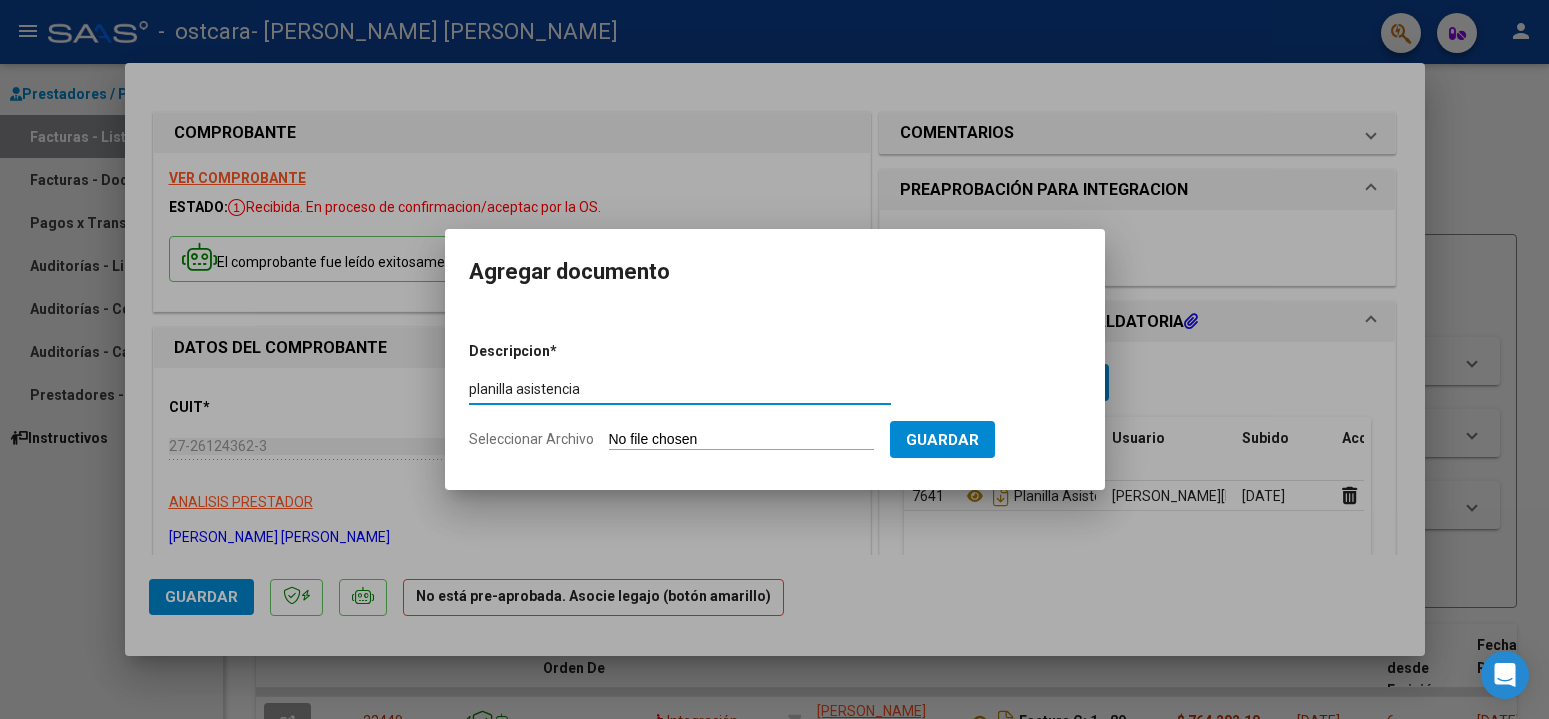 type on "planilla asistencia" 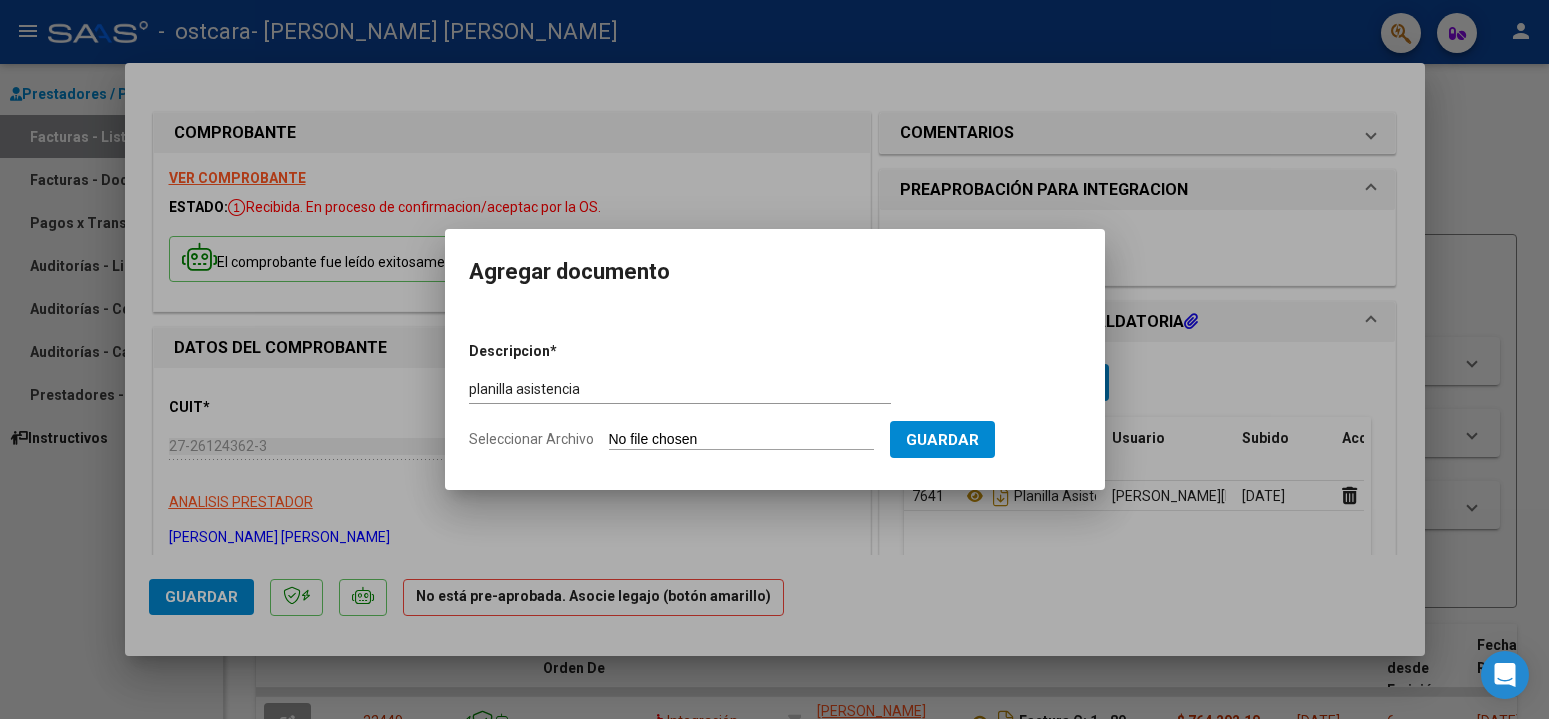 click on "Seleccionar Archivo" at bounding box center [741, 440] 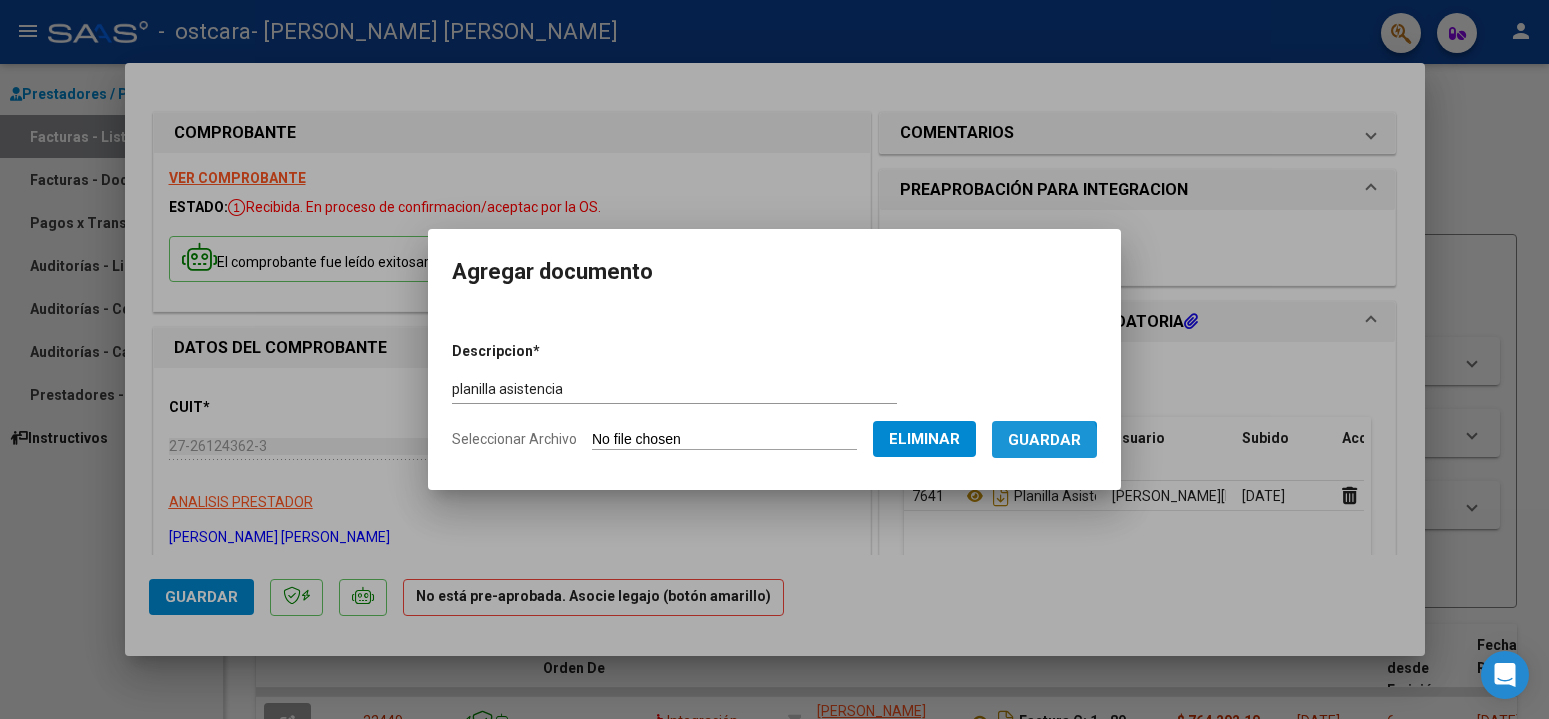 click on "Guardar" at bounding box center (1044, 440) 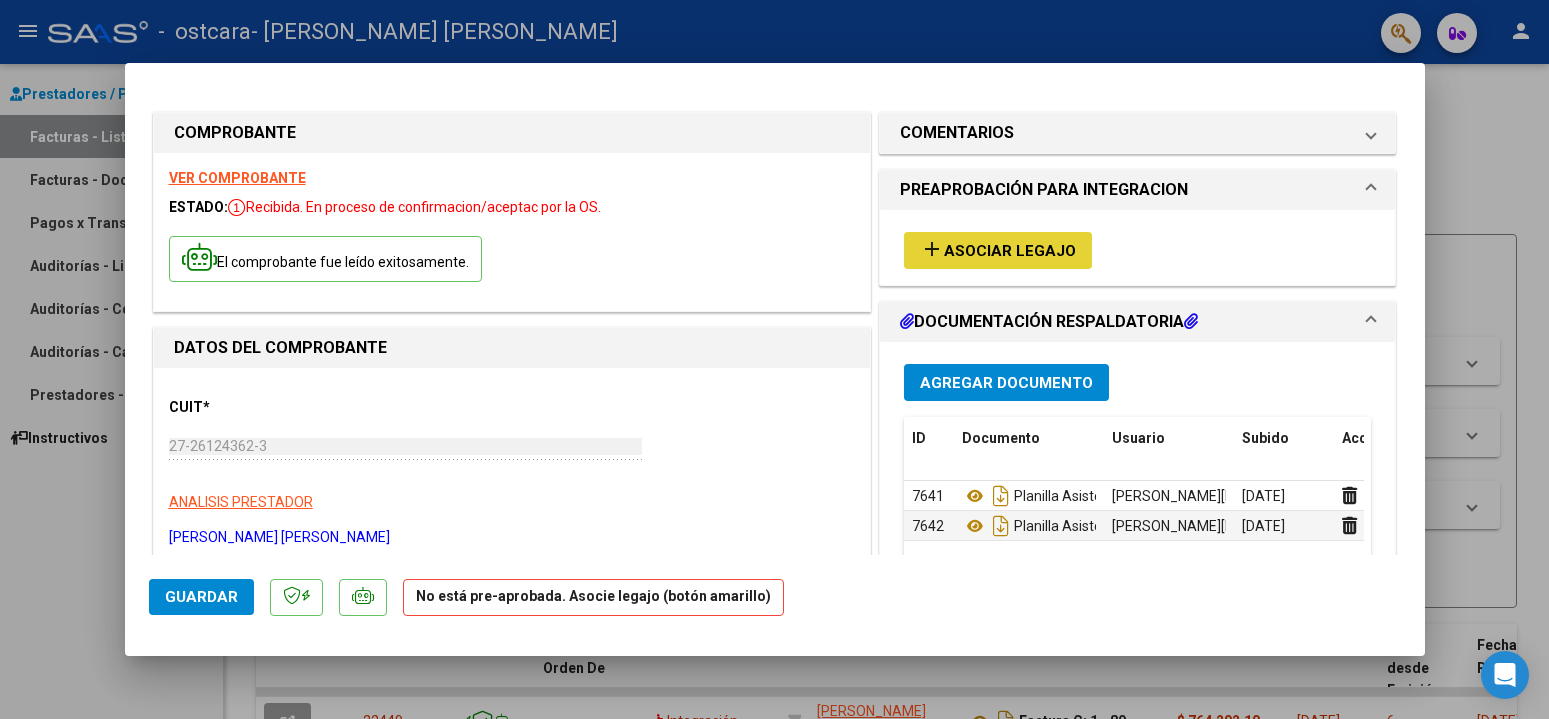 click on "Asociar Legajo" at bounding box center (1010, 251) 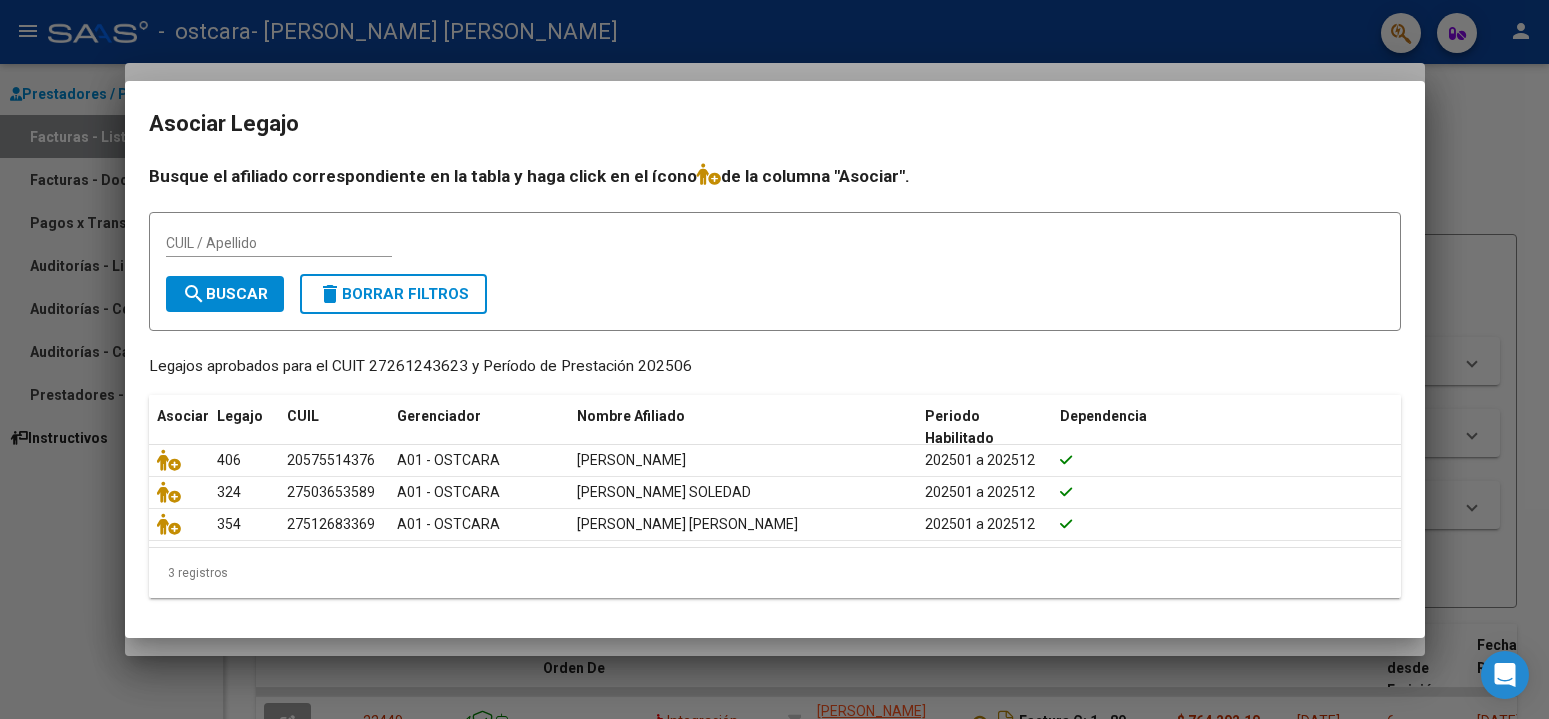 click at bounding box center [774, 359] 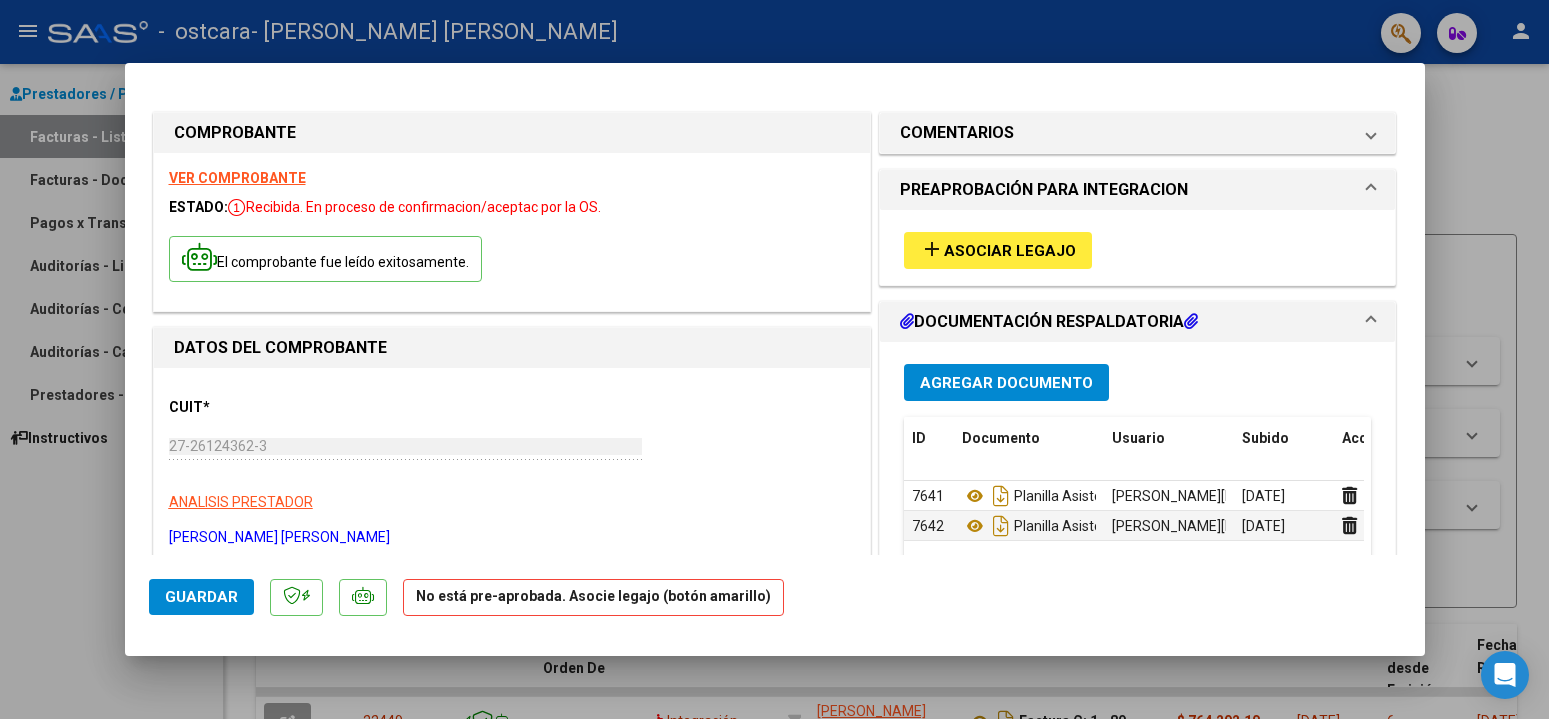 click at bounding box center (774, 359) 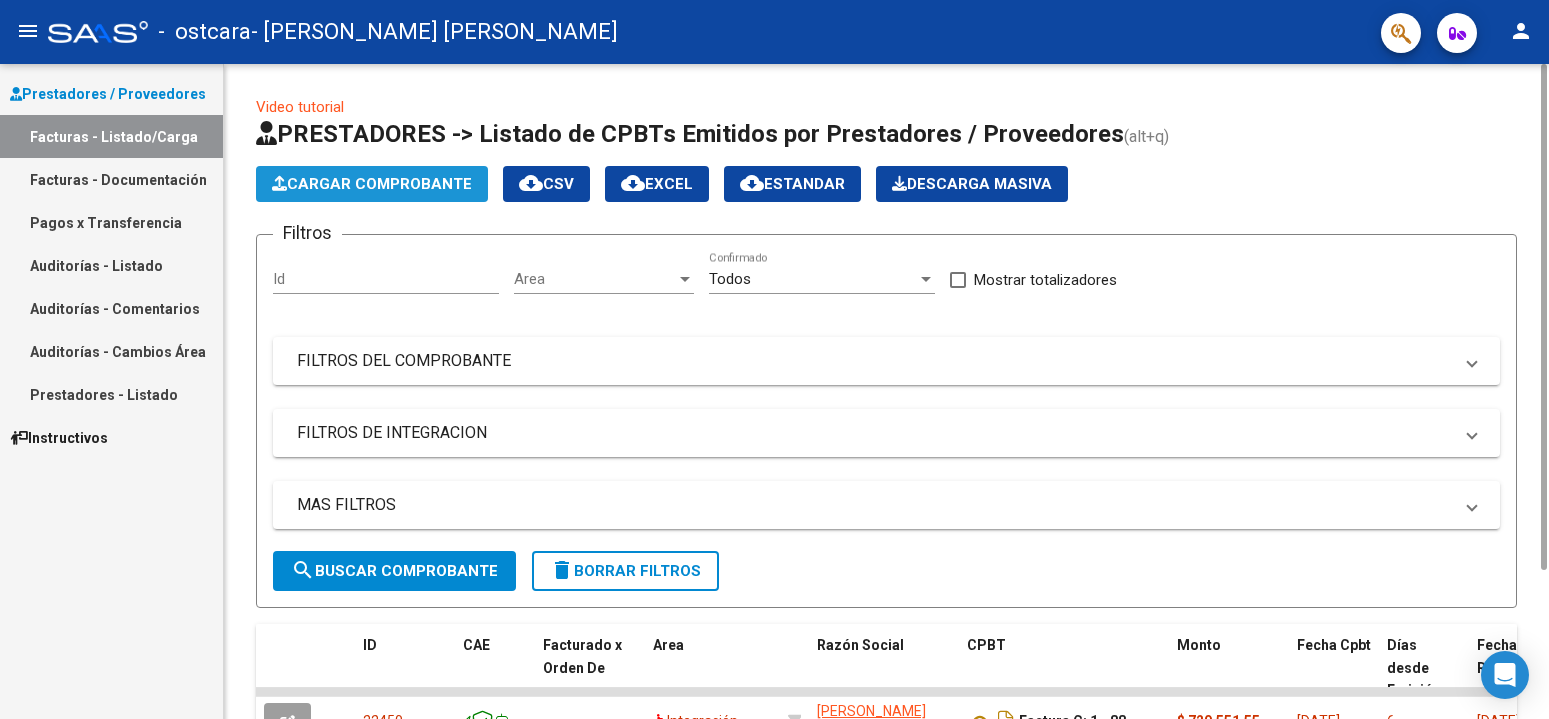 click on "Cargar Comprobante" 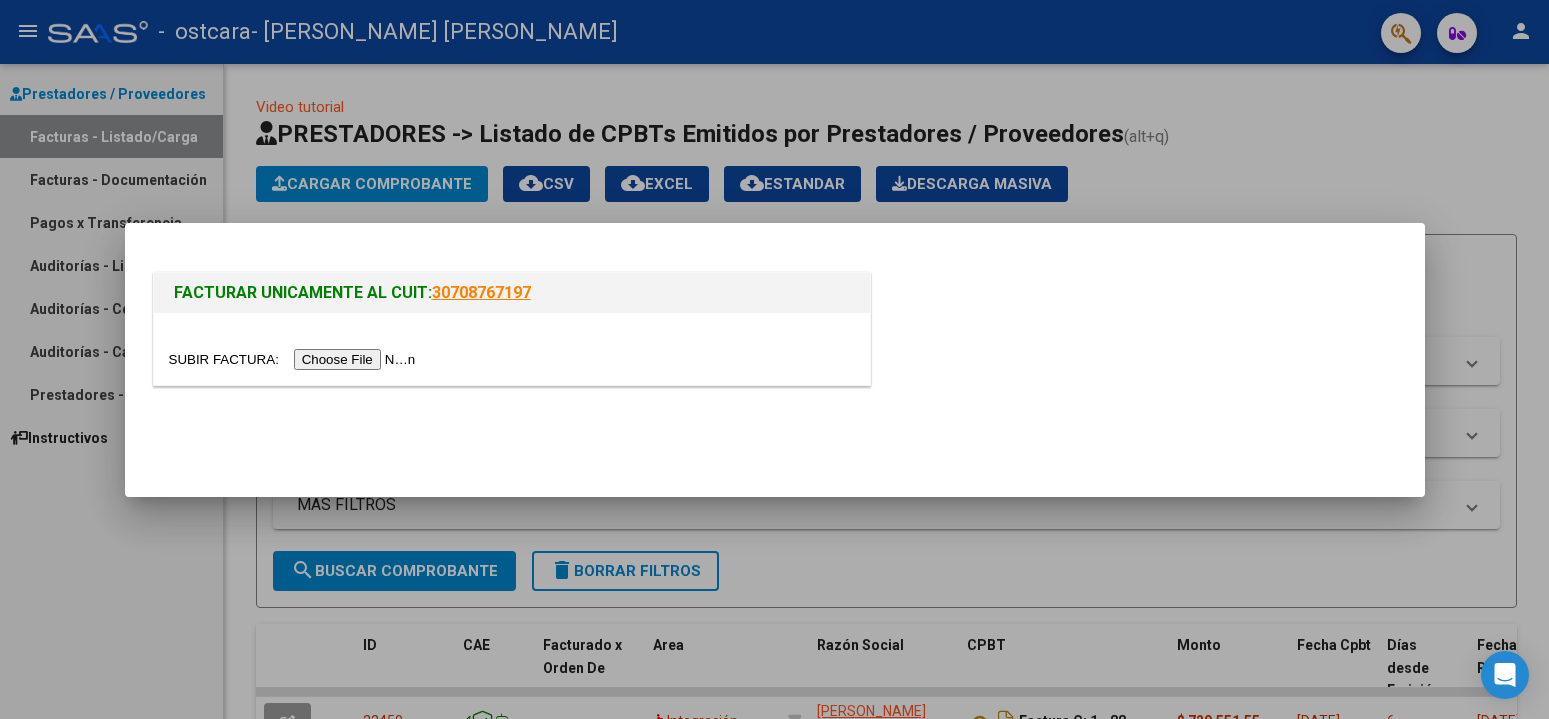 click at bounding box center [295, 359] 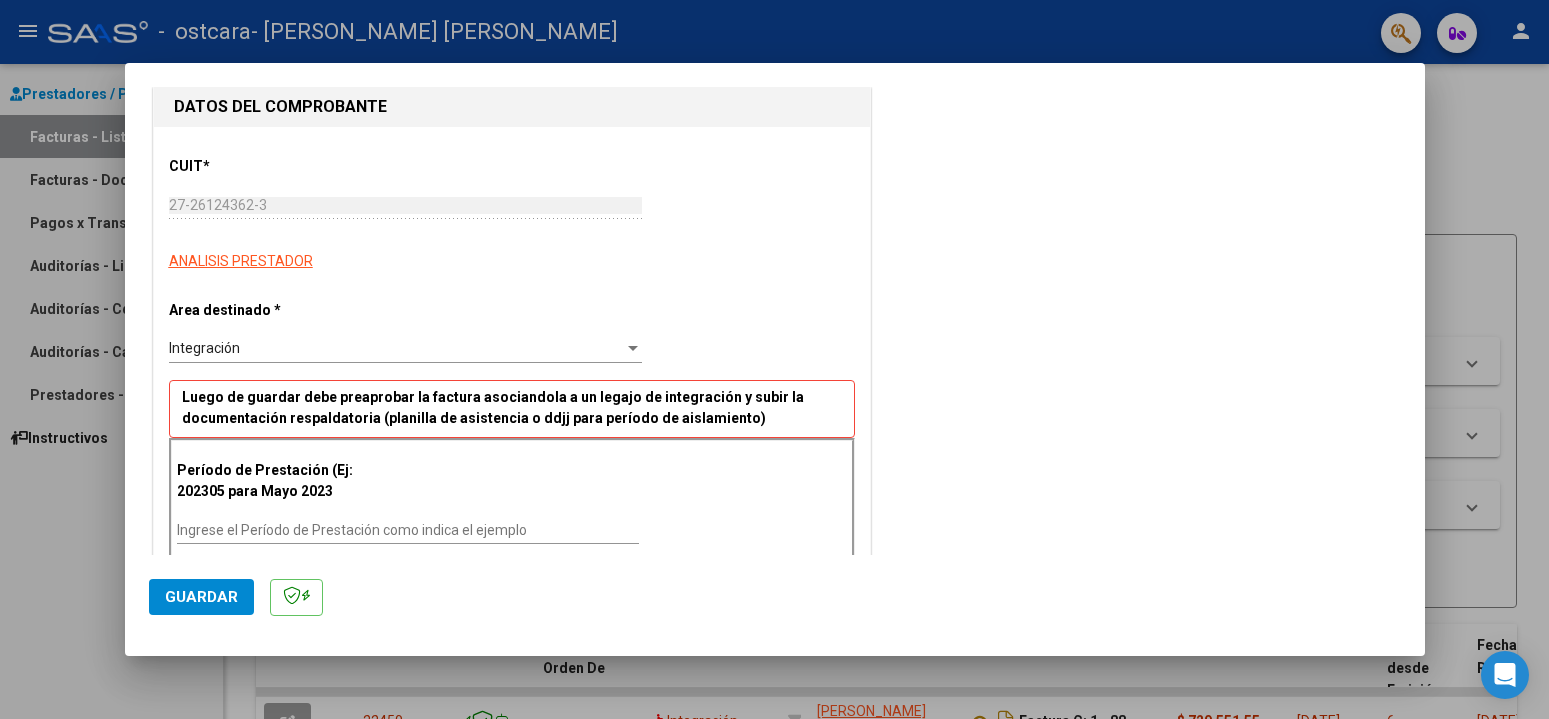scroll, scrollTop: 408, scrollLeft: 0, axis: vertical 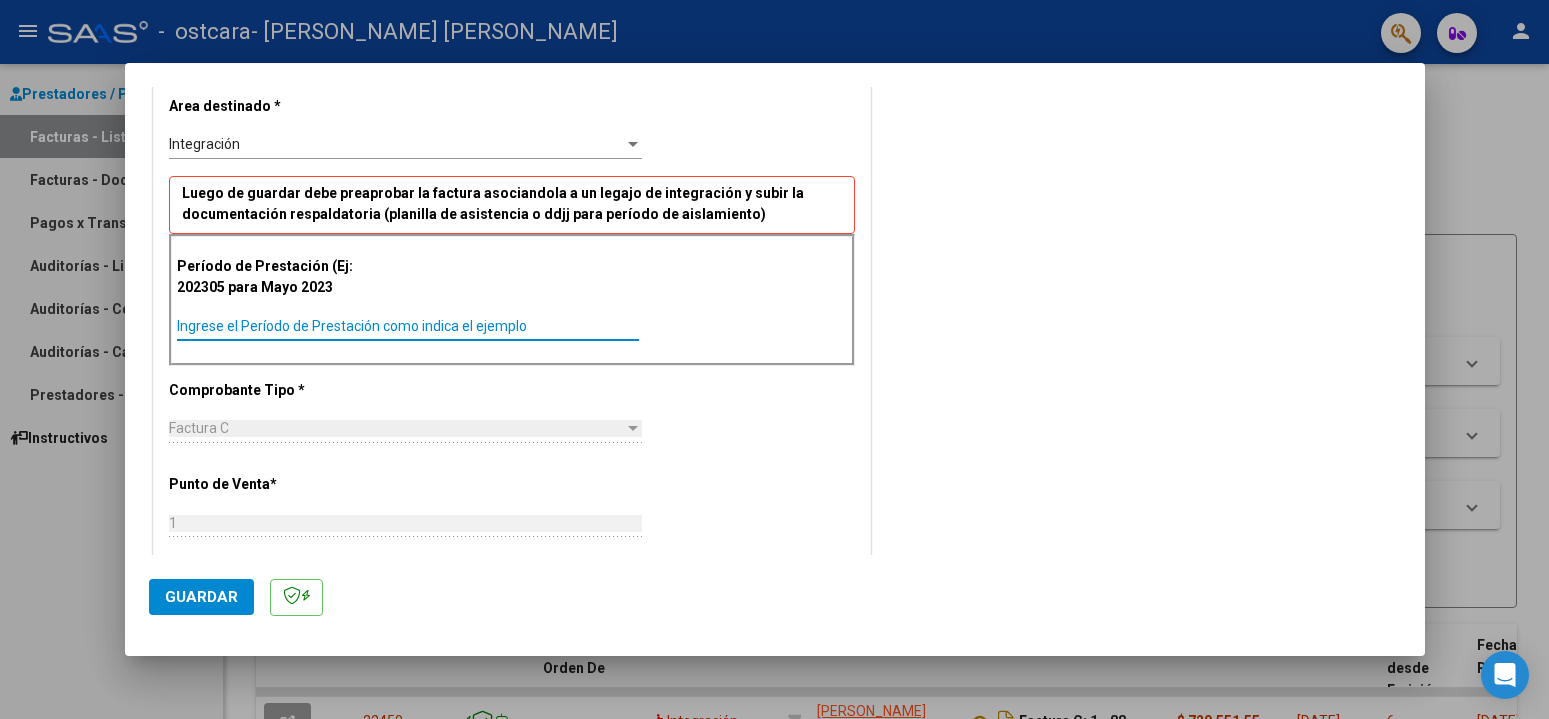 click on "Ingrese el Período de Prestación como indica el ejemplo" at bounding box center [408, 326] 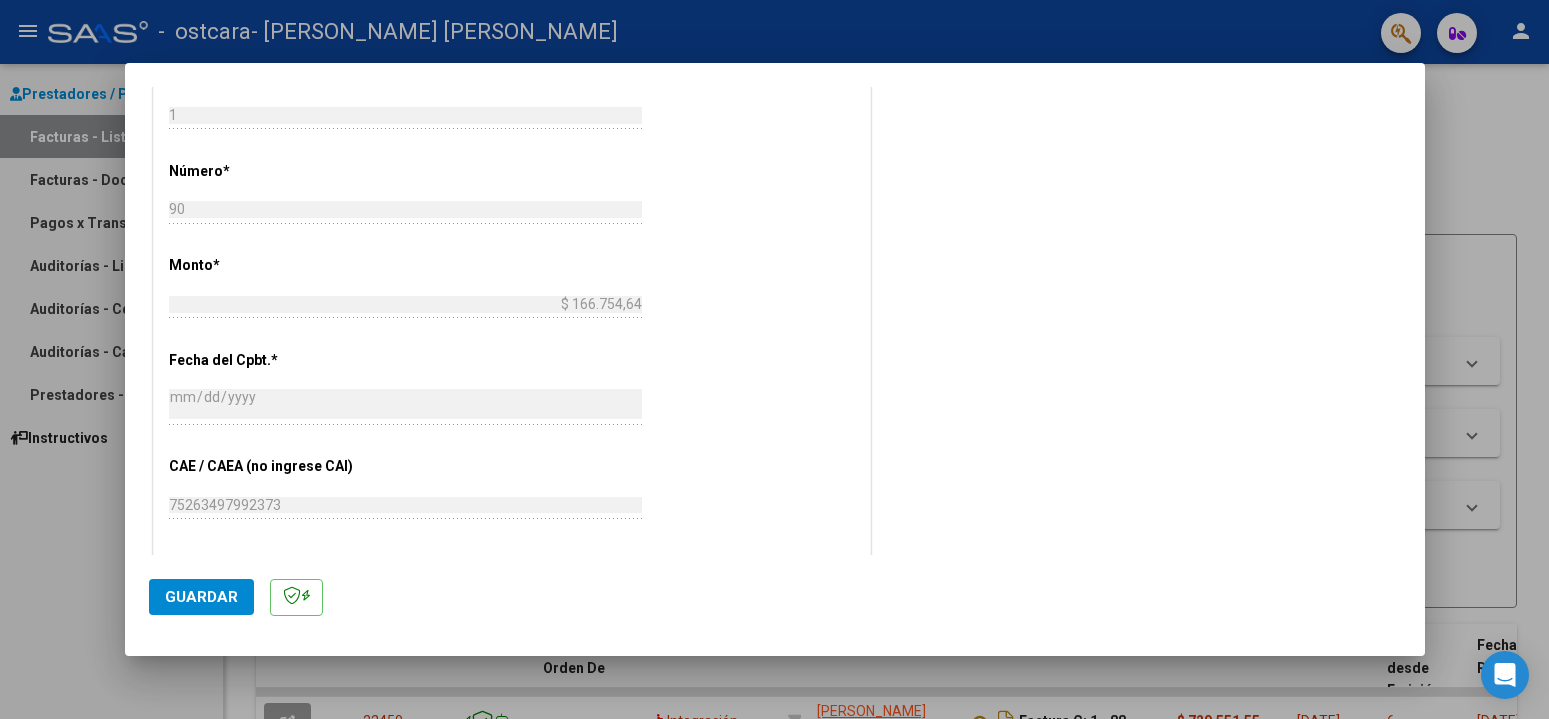 scroll, scrollTop: 918, scrollLeft: 0, axis: vertical 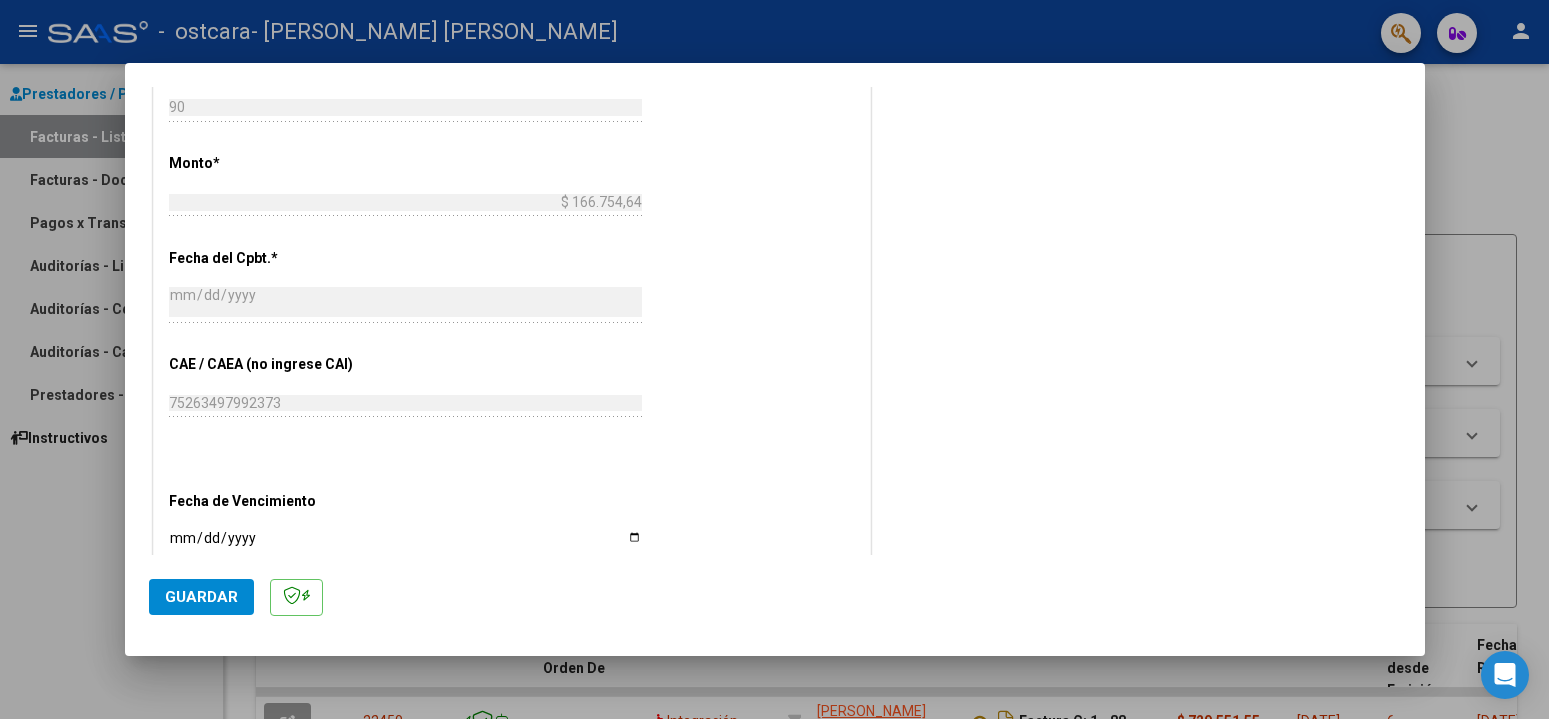 type on "202506" 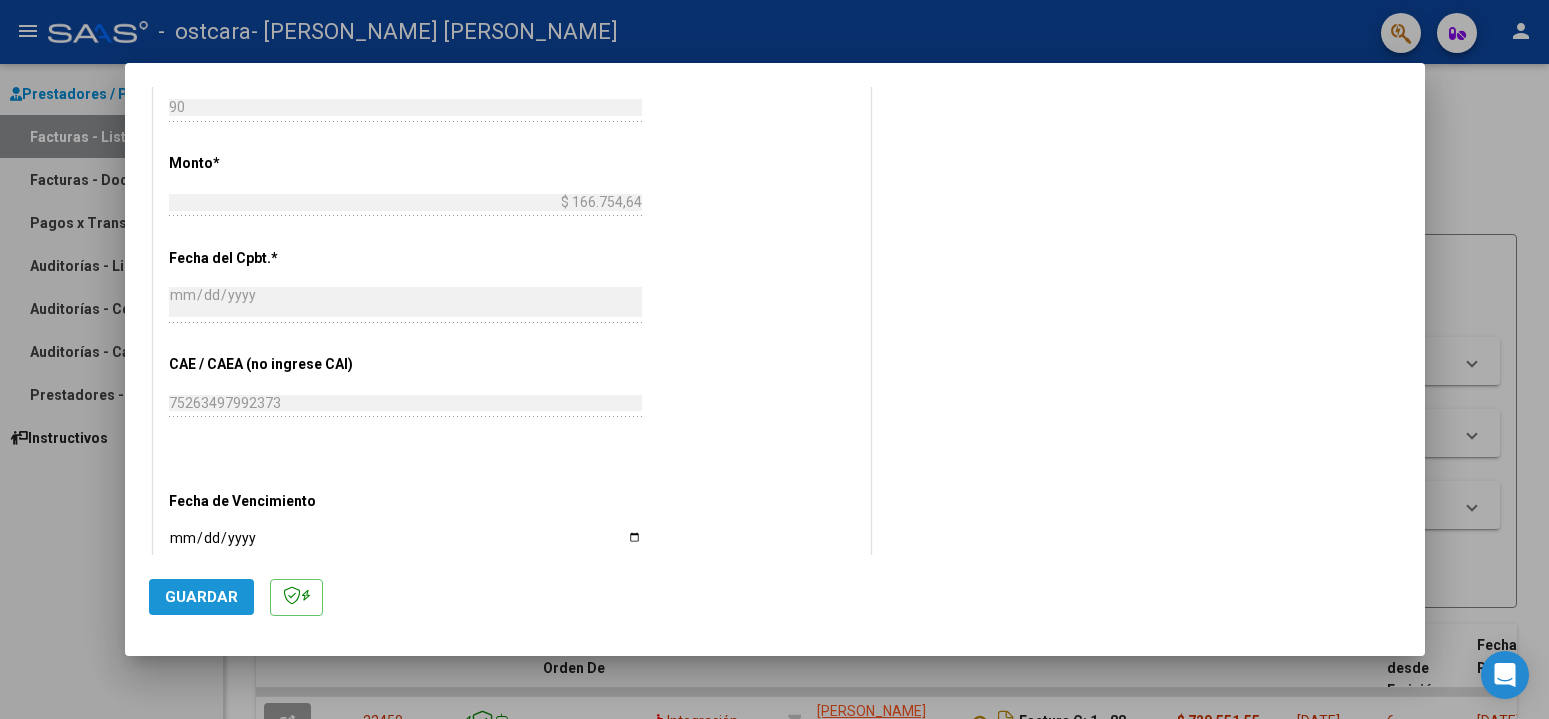 click on "Guardar" 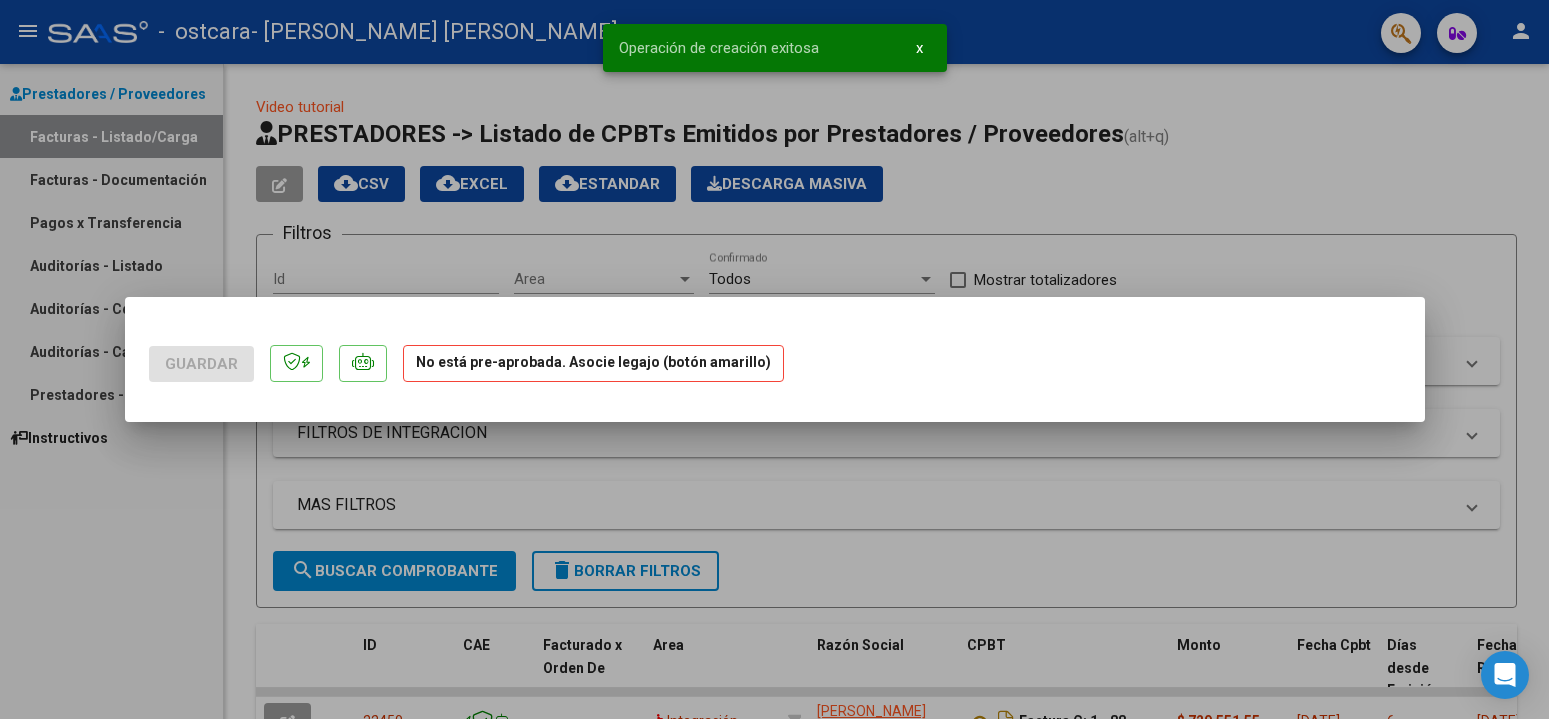 scroll, scrollTop: 0, scrollLeft: 0, axis: both 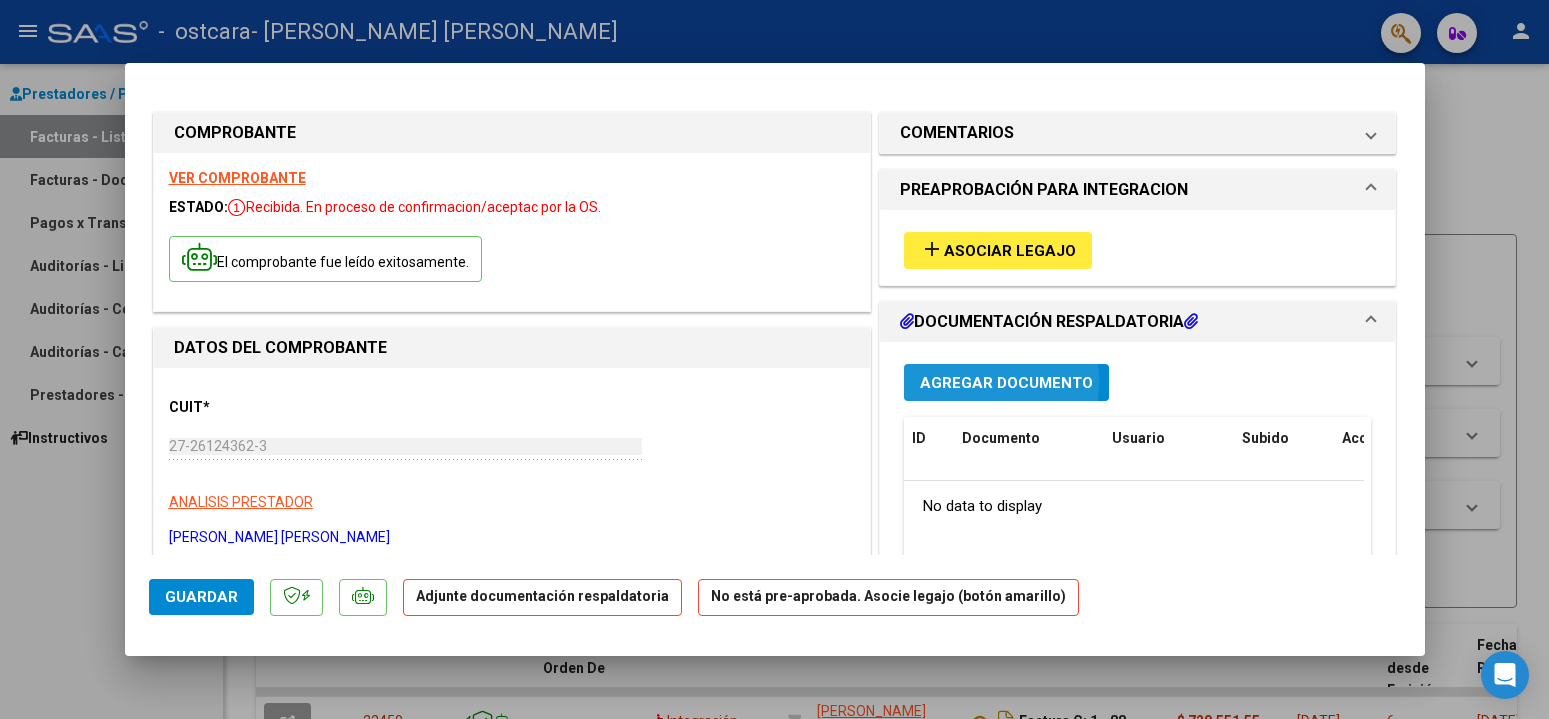 click on "Agregar Documento" at bounding box center [1006, 383] 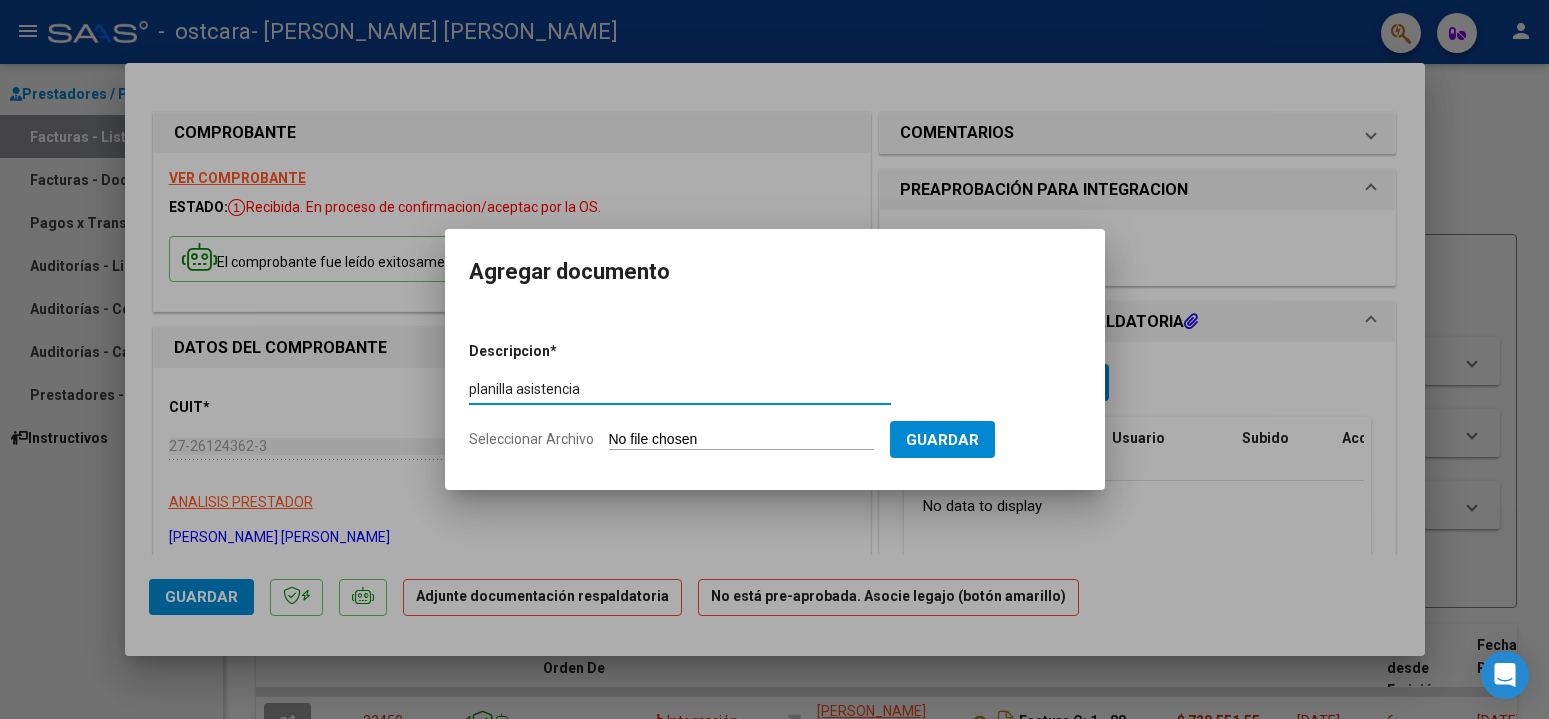 type on "planilla asistencia" 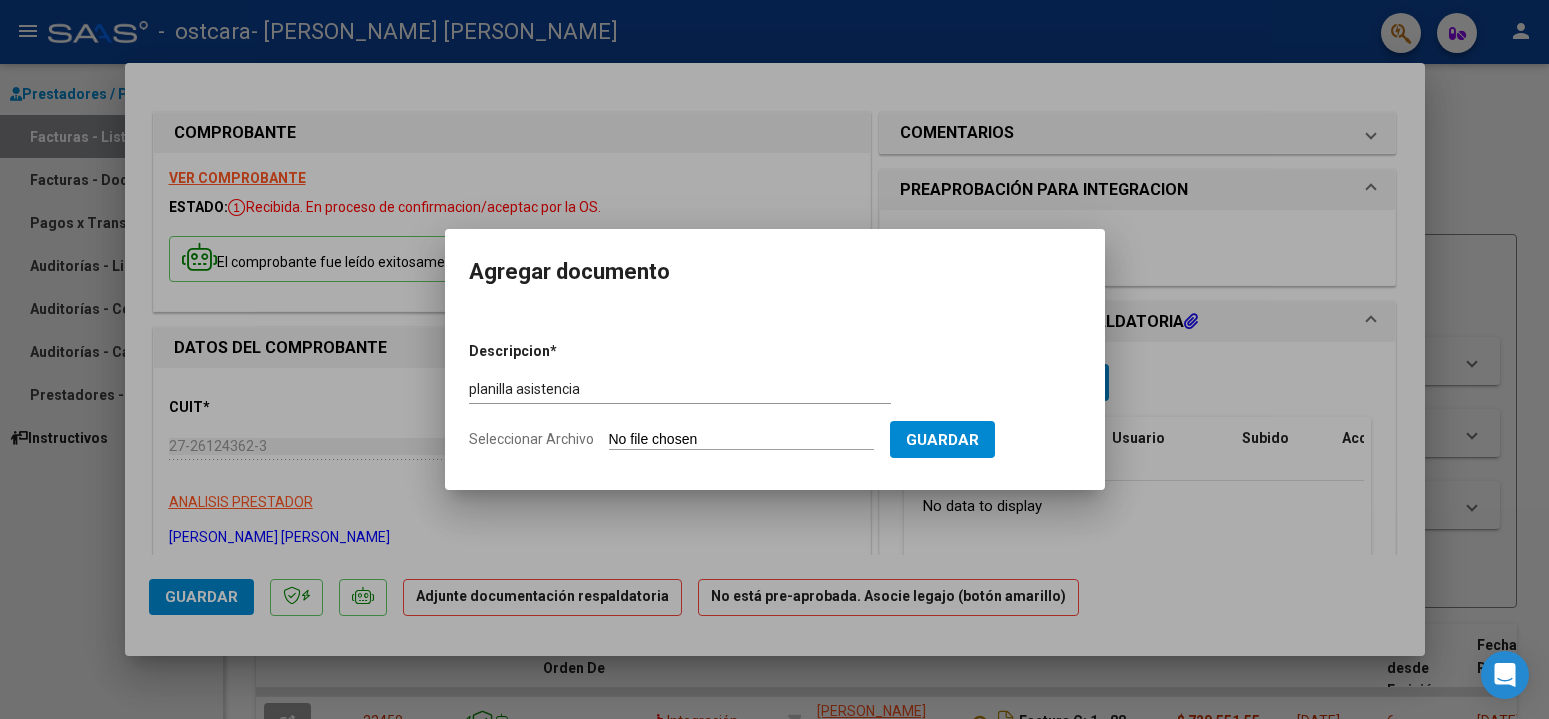 type on "C:\fakepath\PLANILLA  ASISTENCIA.pdf" 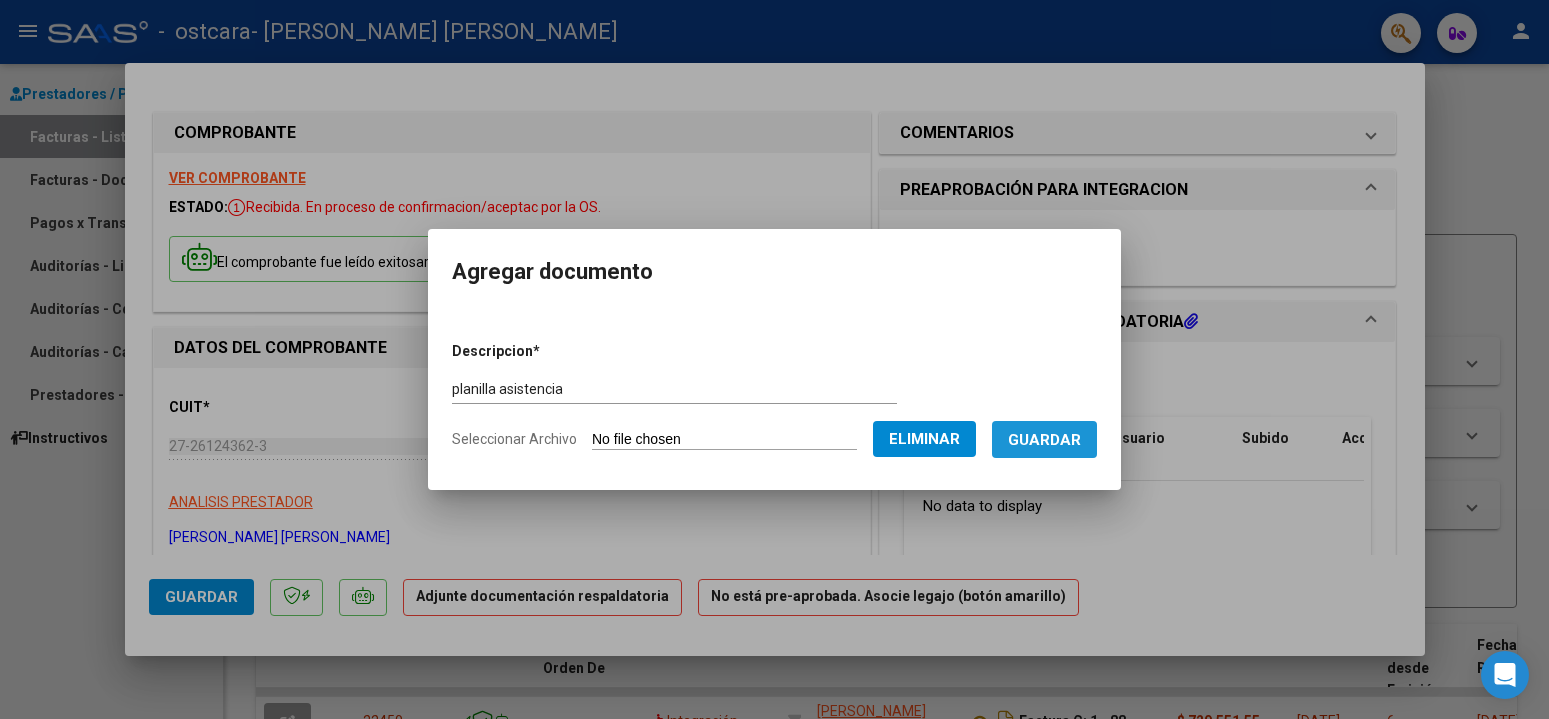 click on "Guardar" at bounding box center (1044, 440) 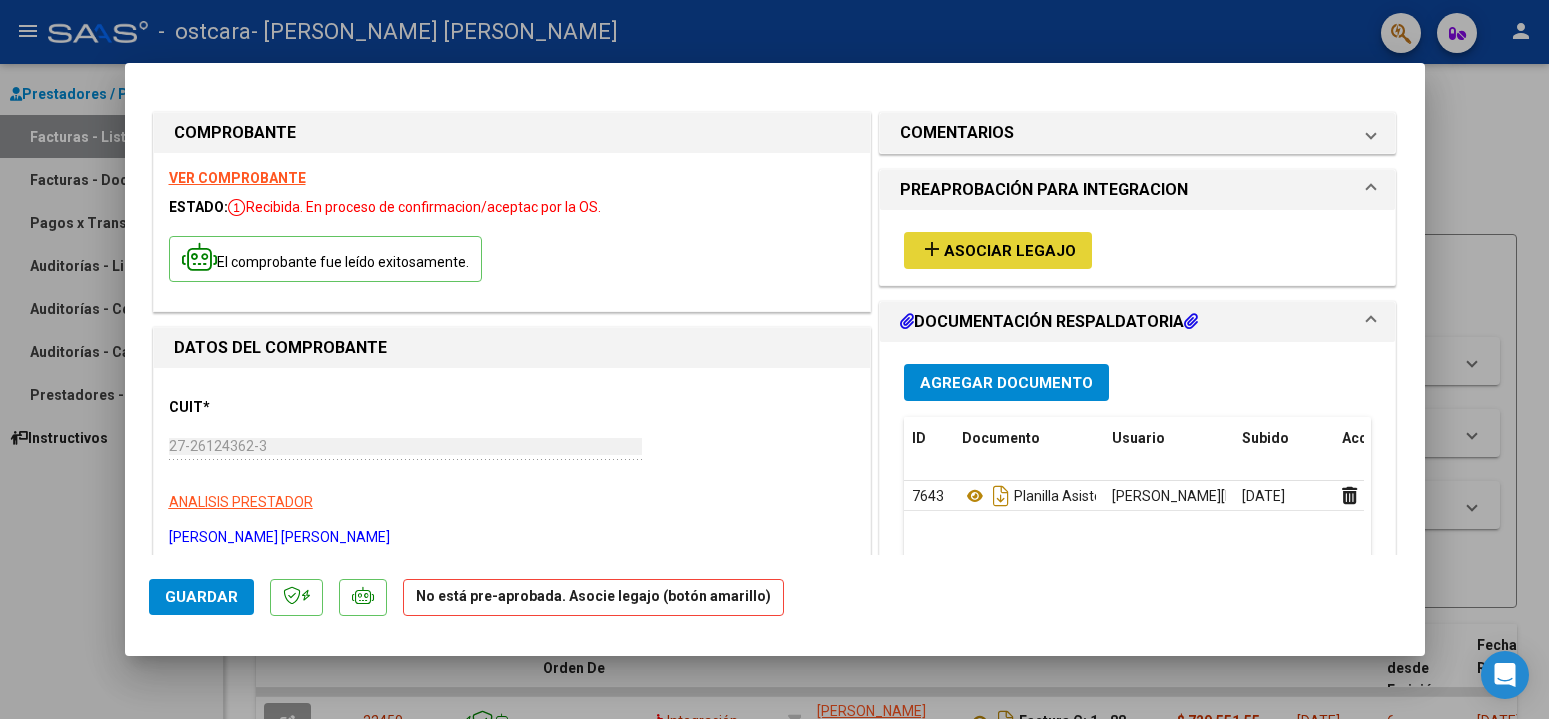 click on "Asociar Legajo" at bounding box center (1010, 251) 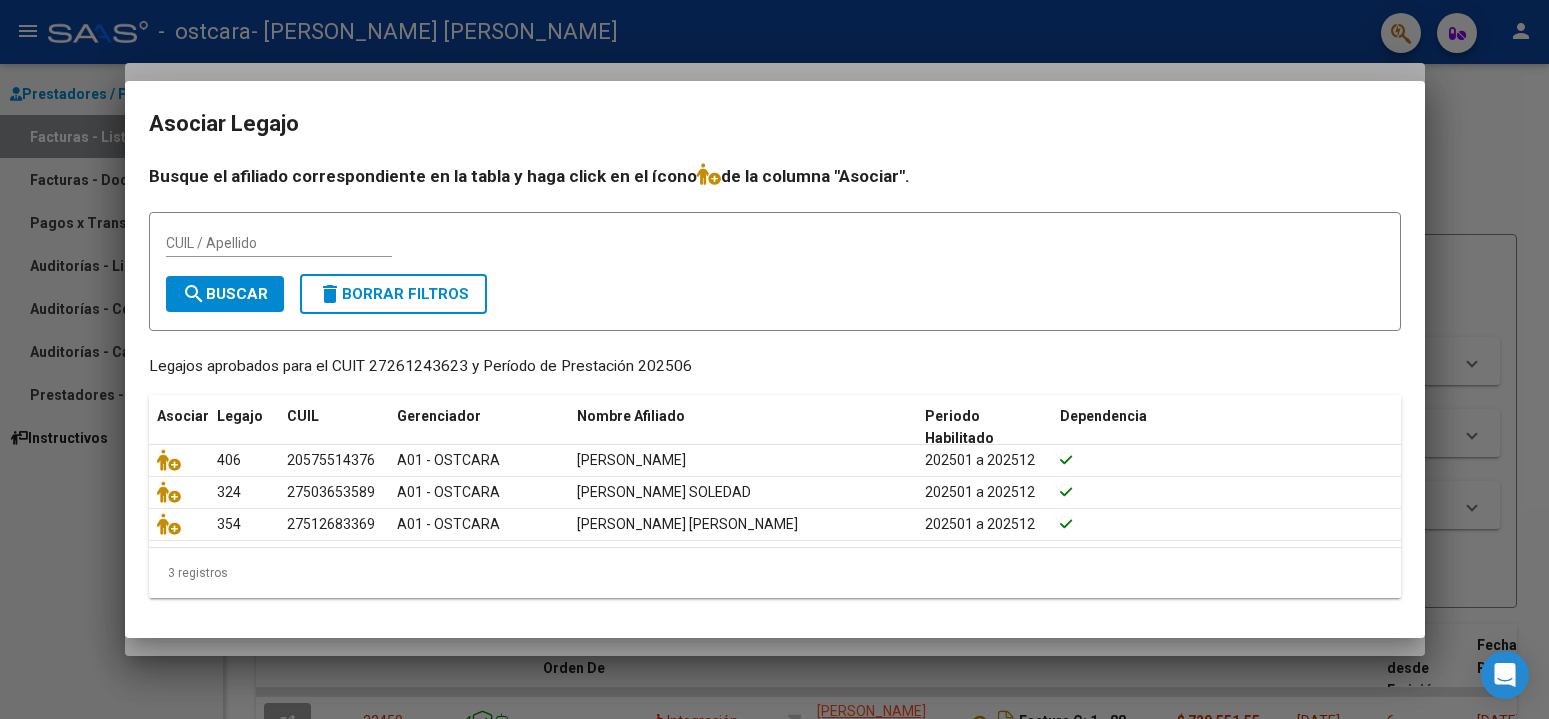 click at bounding box center [774, 359] 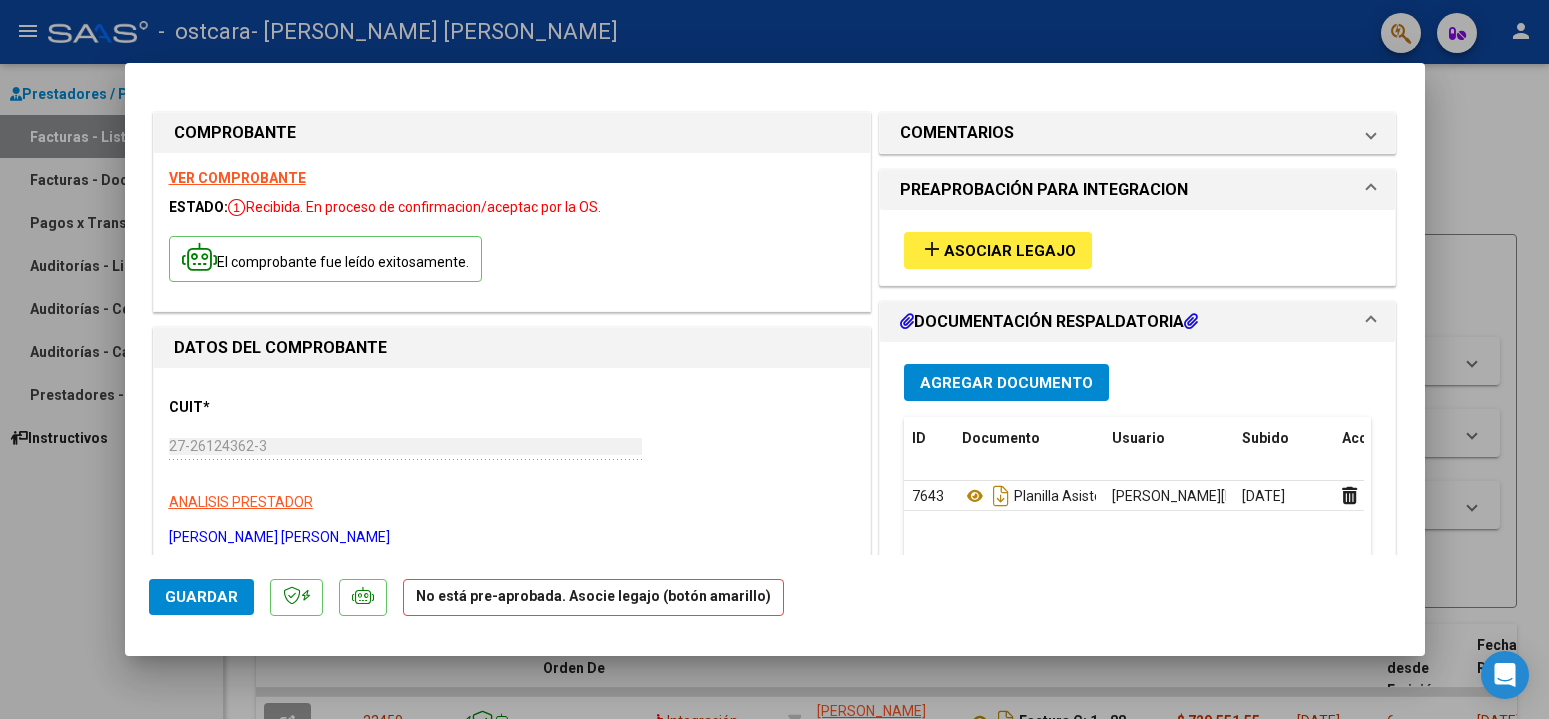 click at bounding box center [774, 359] 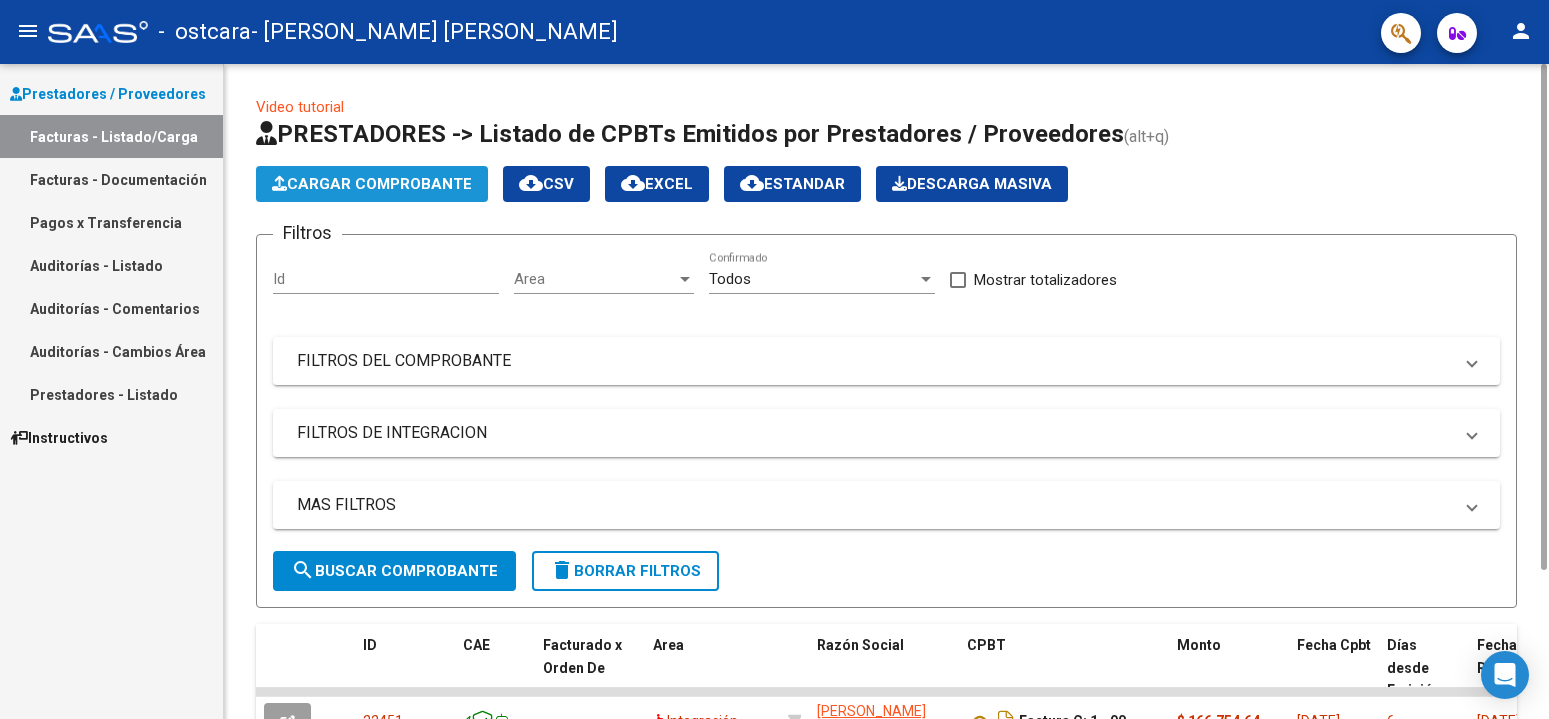 click on "Cargar Comprobante" 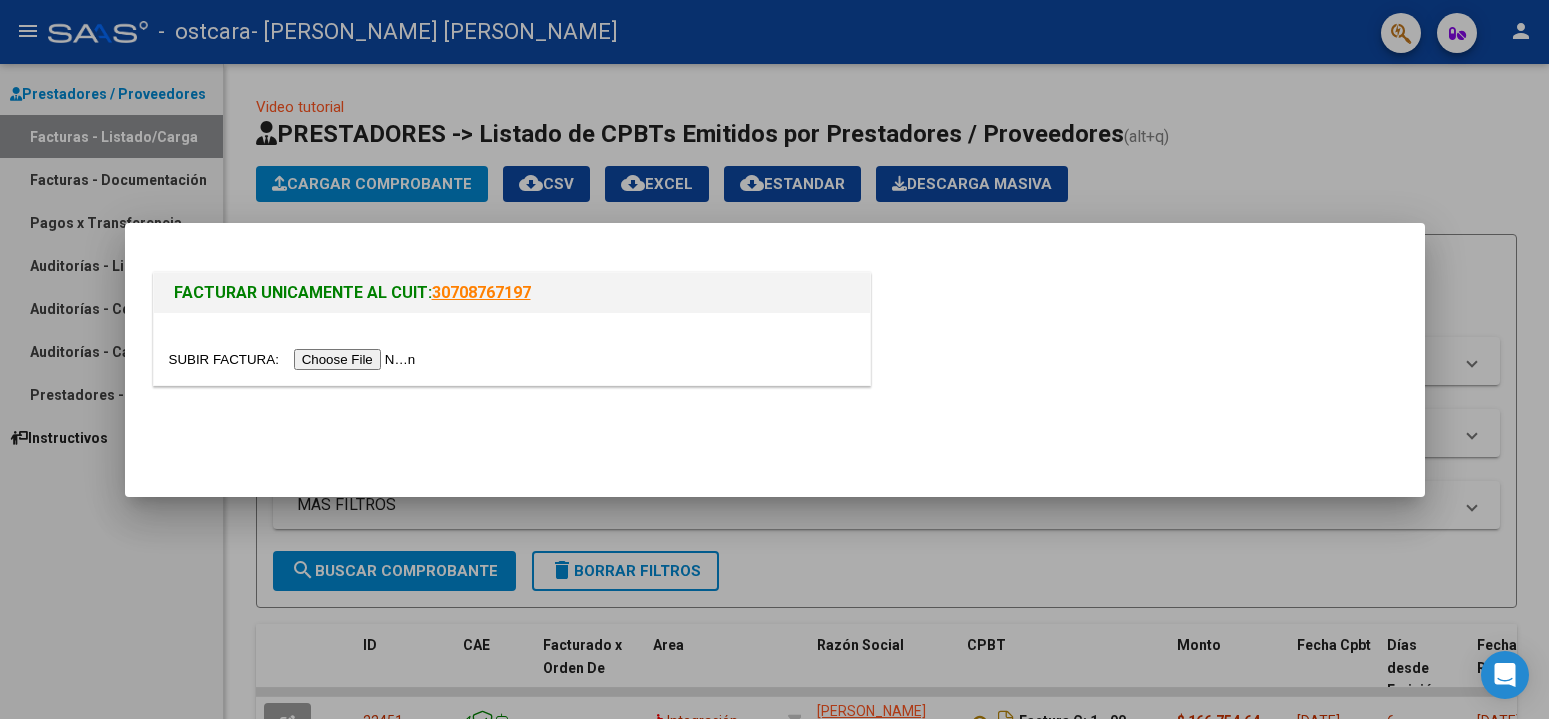 click at bounding box center [295, 359] 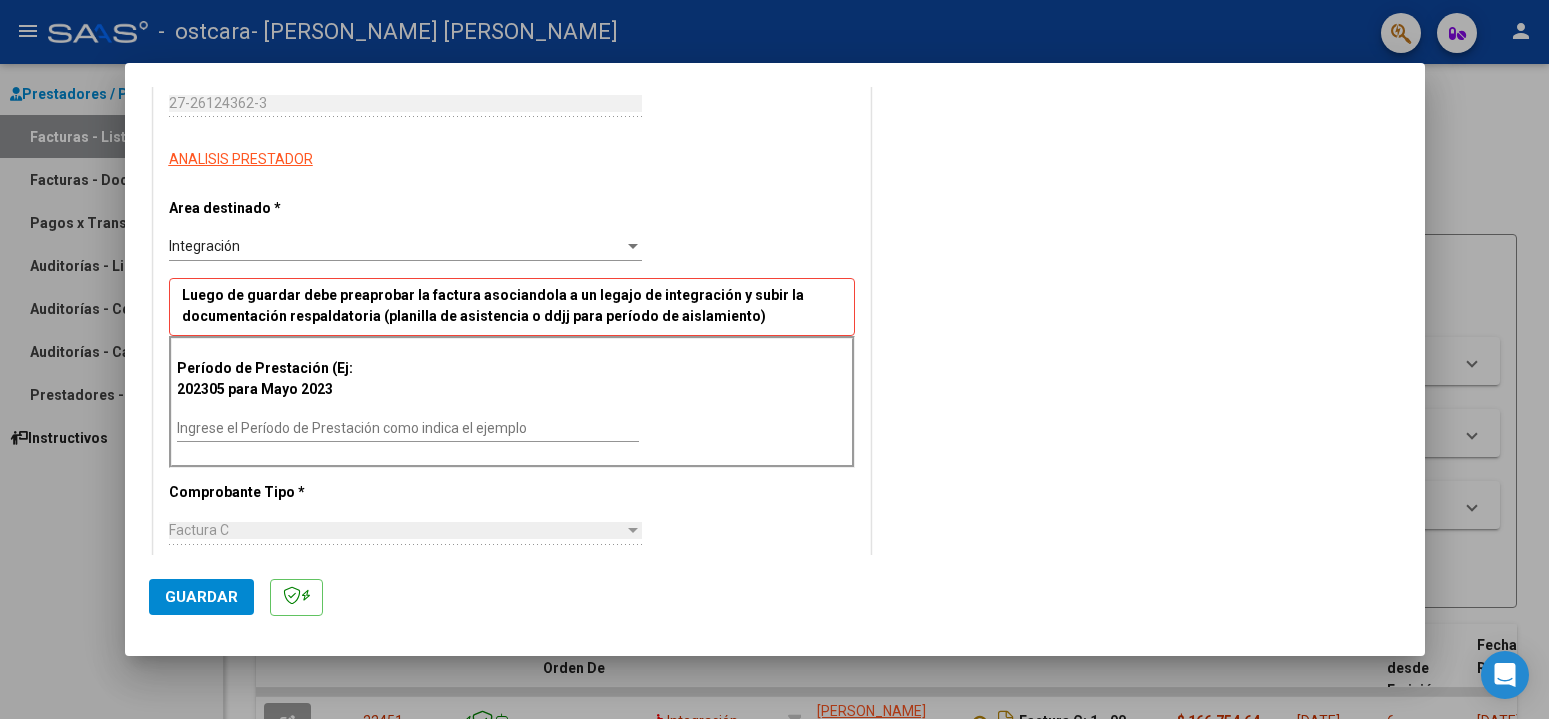scroll, scrollTop: 408, scrollLeft: 0, axis: vertical 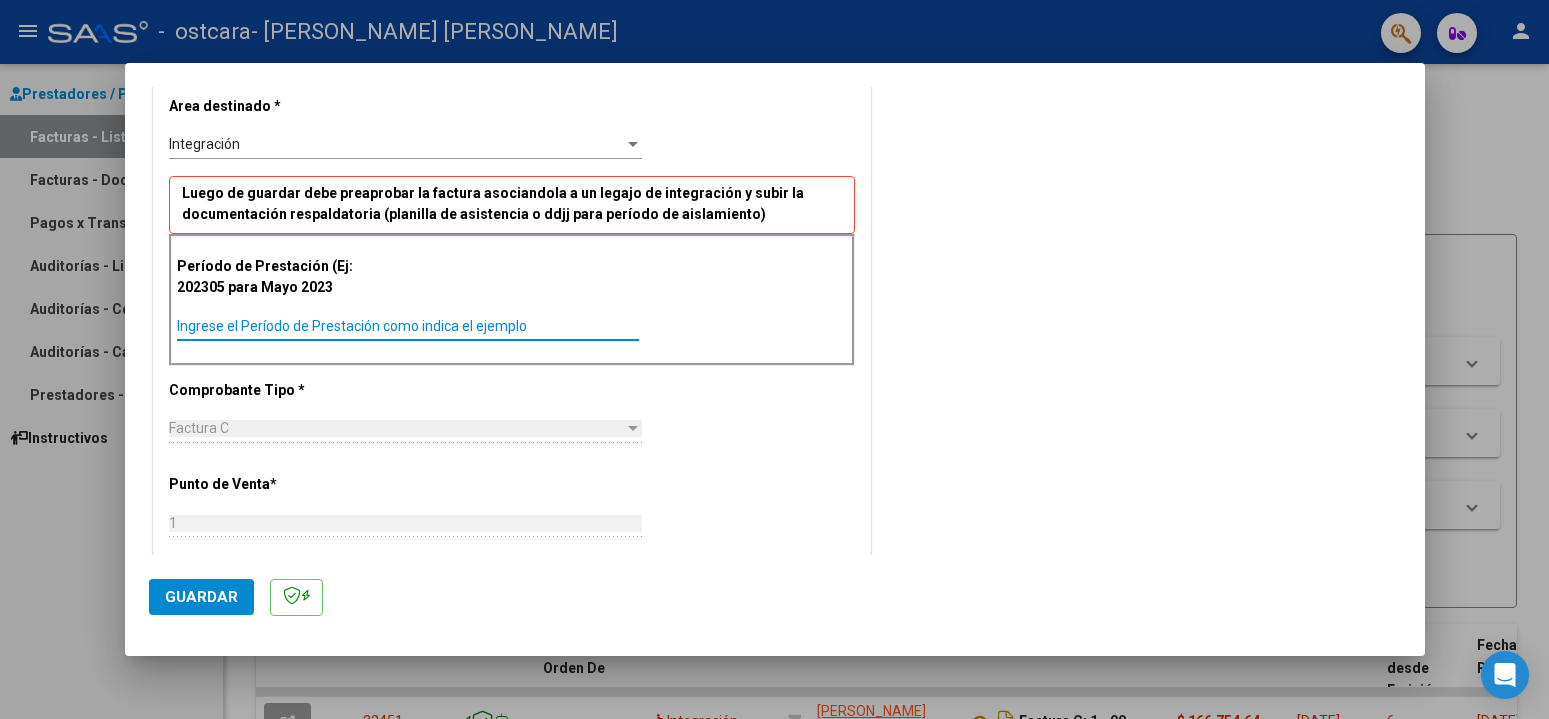 click on "Ingrese el Período de Prestación como indica el ejemplo" at bounding box center [408, 326] 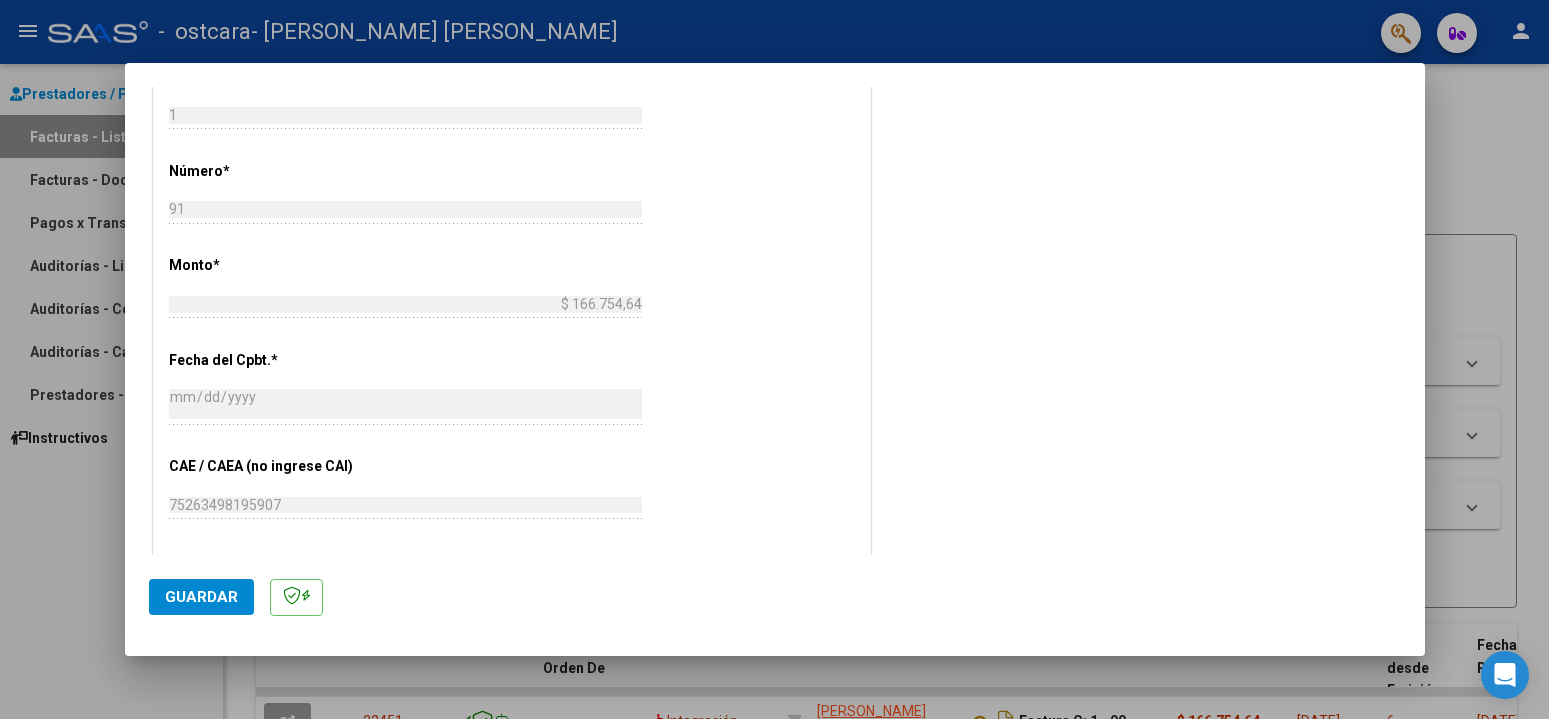 scroll, scrollTop: 918, scrollLeft: 0, axis: vertical 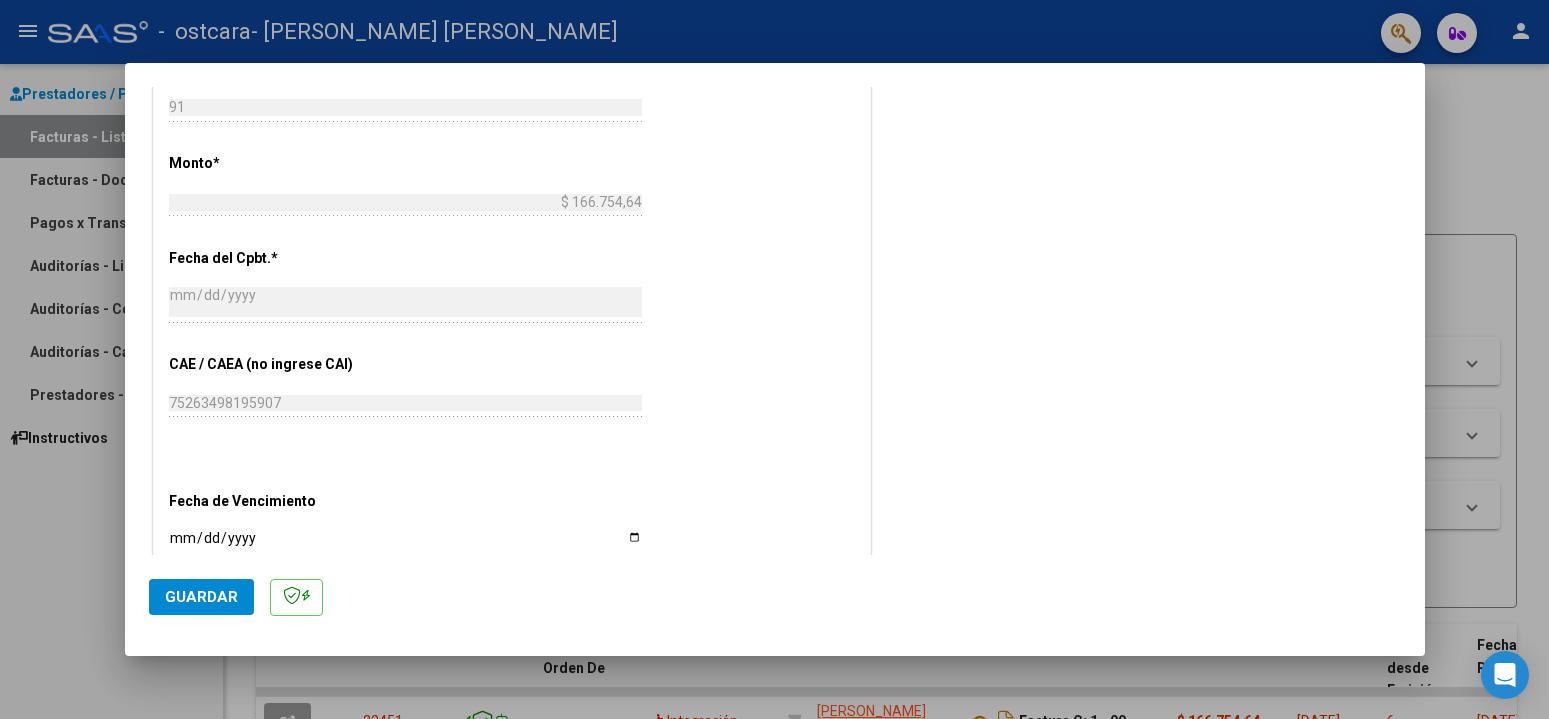 type on "202506" 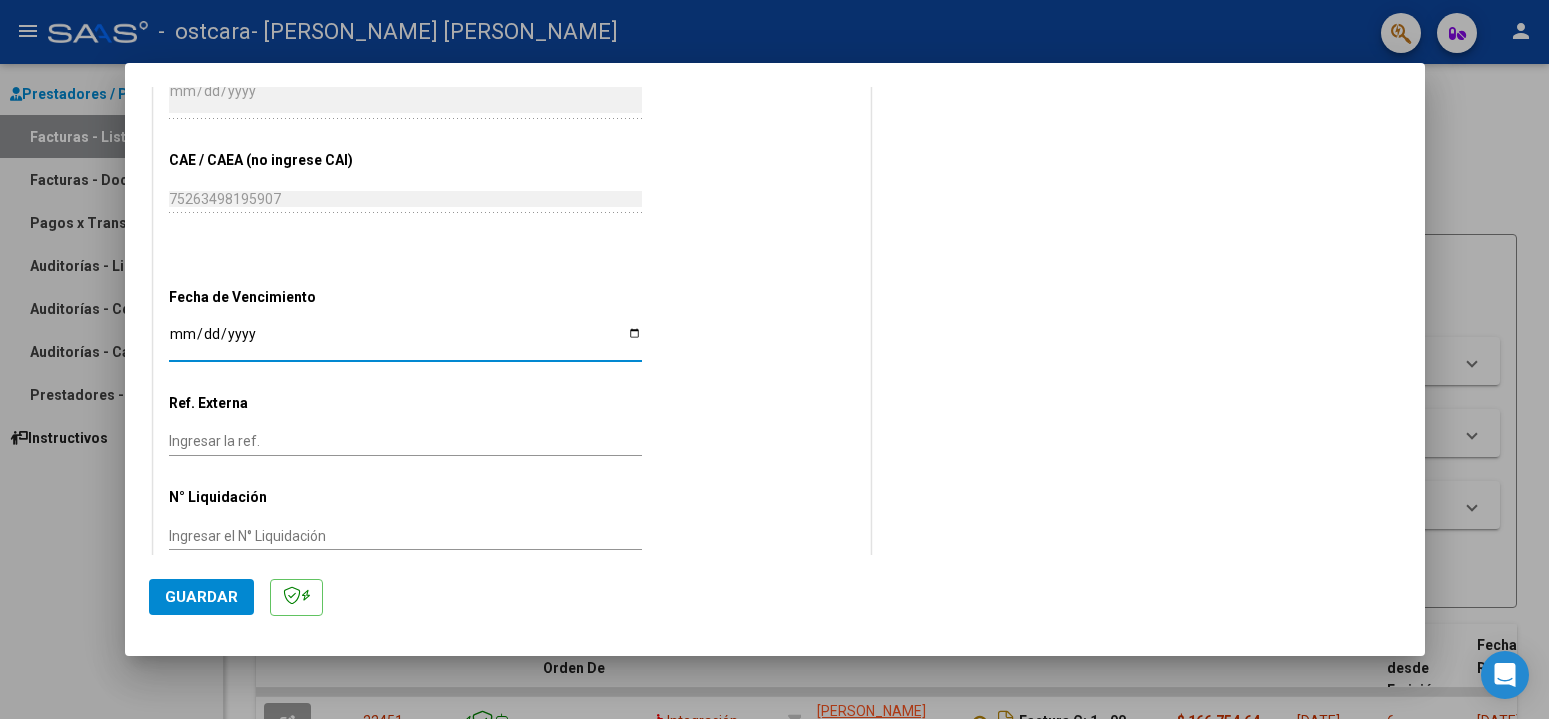 scroll, scrollTop: 1132, scrollLeft: 0, axis: vertical 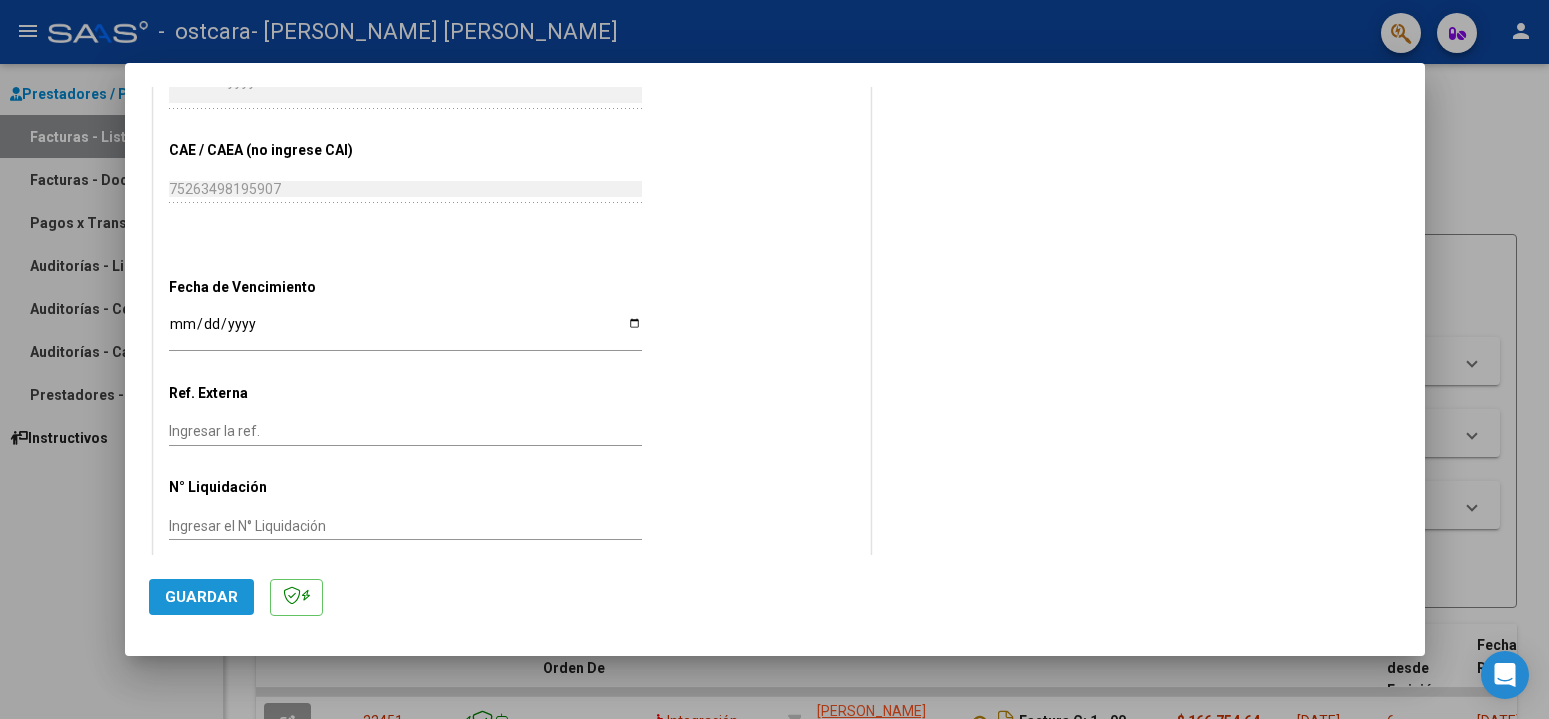 click on "Guardar" 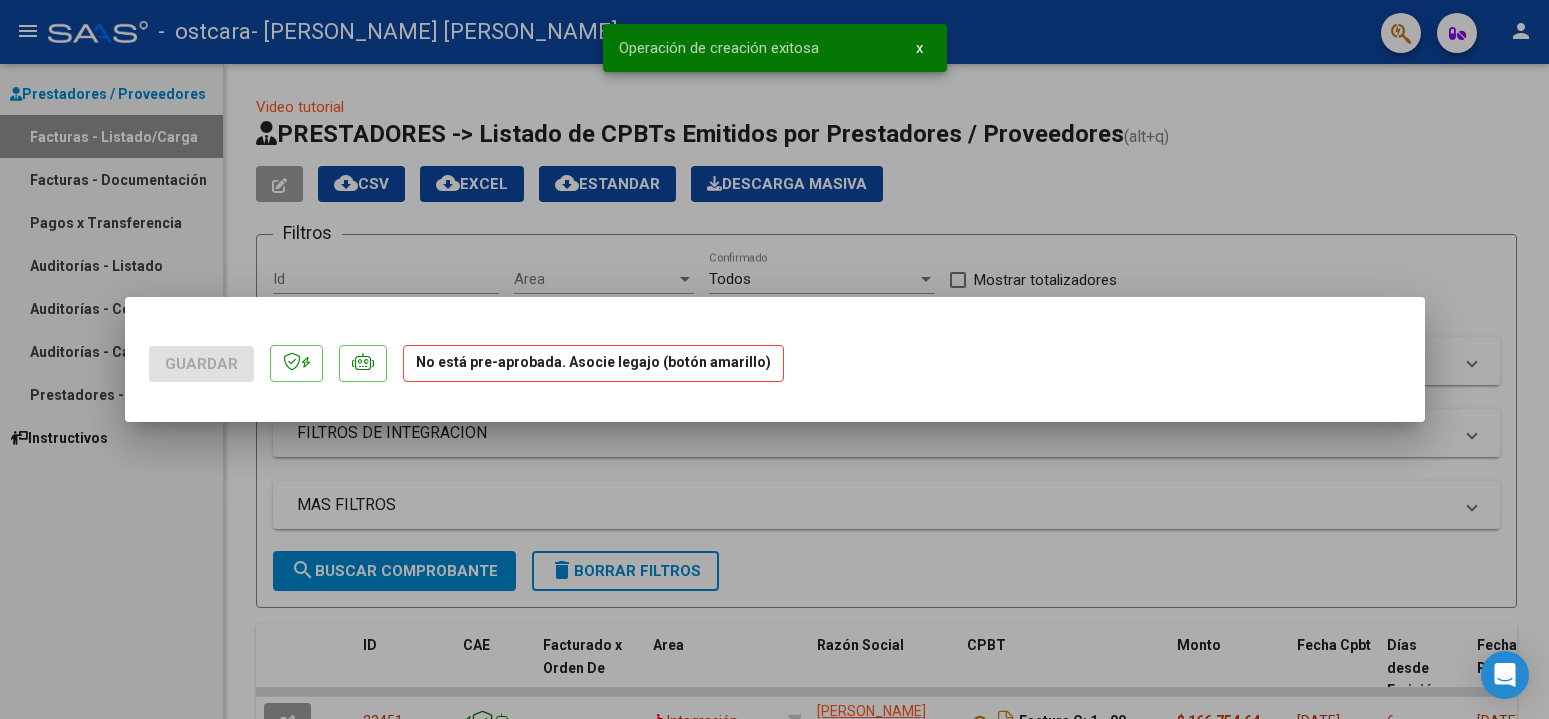 scroll, scrollTop: 0, scrollLeft: 0, axis: both 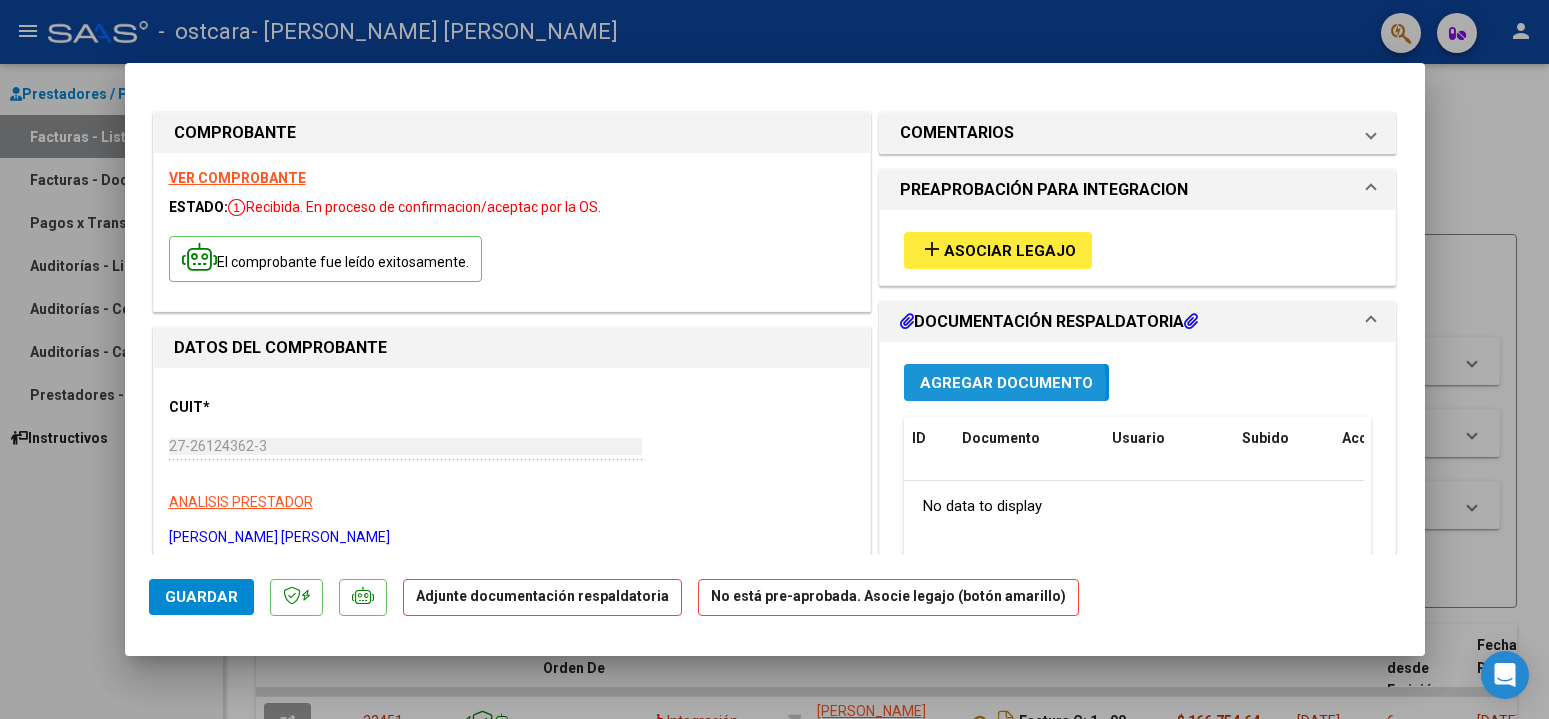 click on "Agregar Documento" at bounding box center (1006, 383) 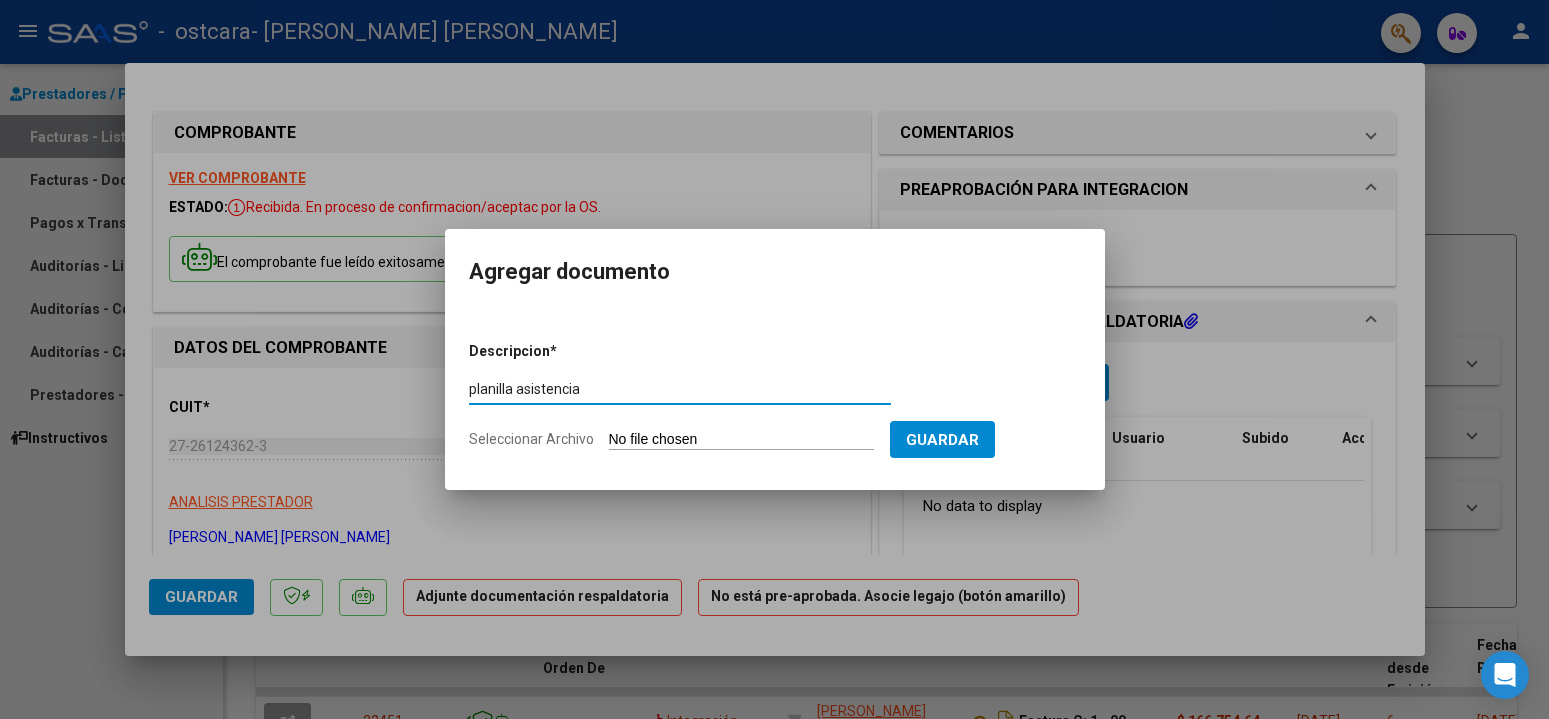 type on "planilla asistencia" 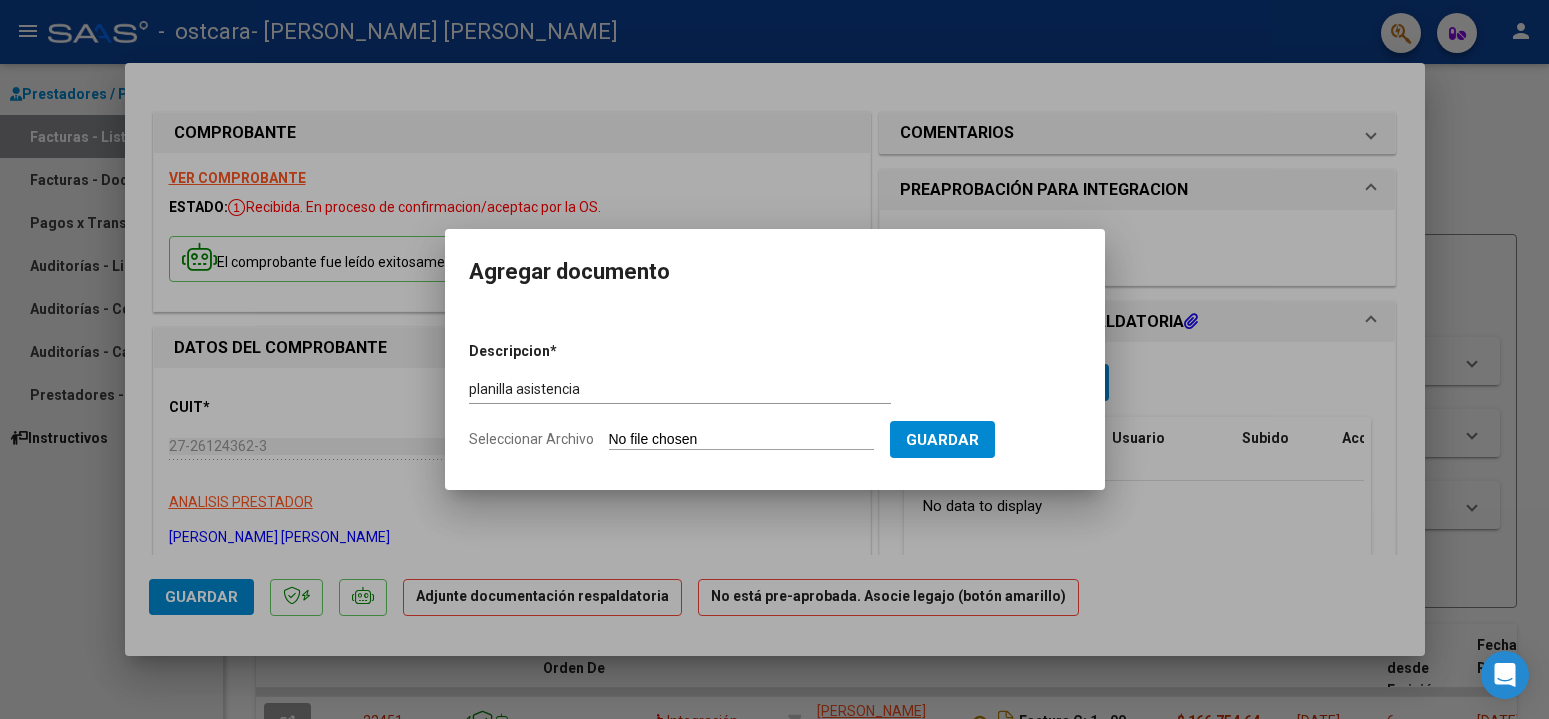 click on "Seleccionar Archivo" at bounding box center (741, 440) 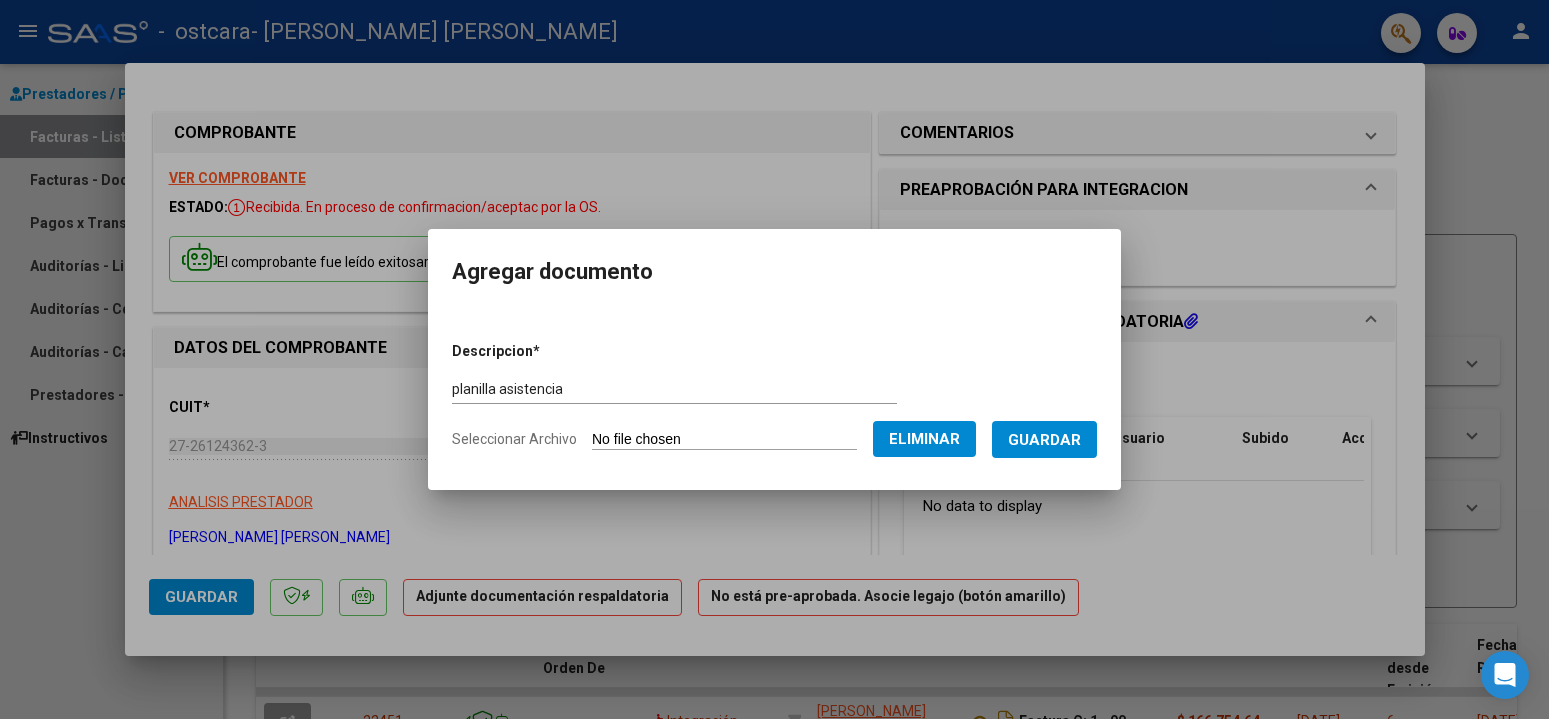 click on "Guardar" at bounding box center [1044, 440] 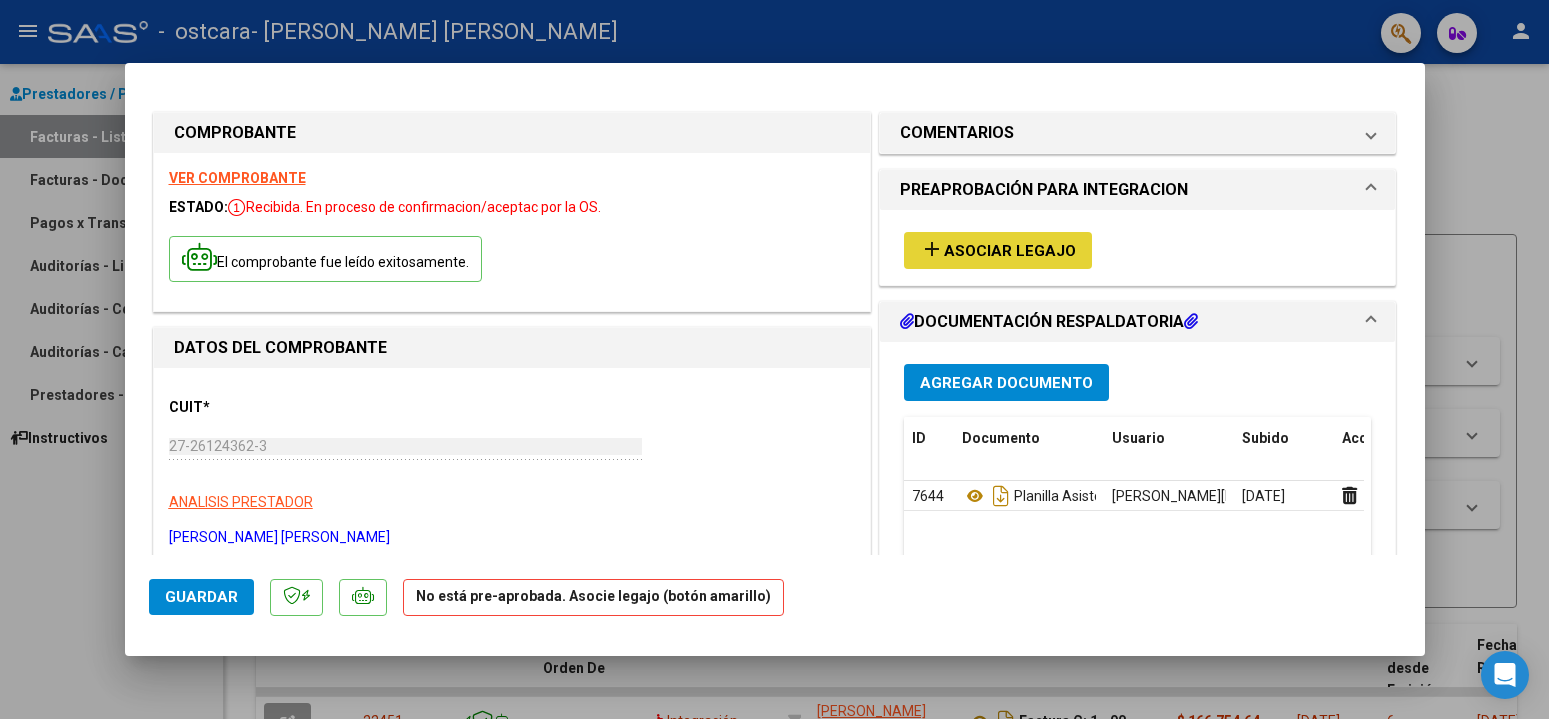 click on "Asociar Legajo" at bounding box center [1010, 251] 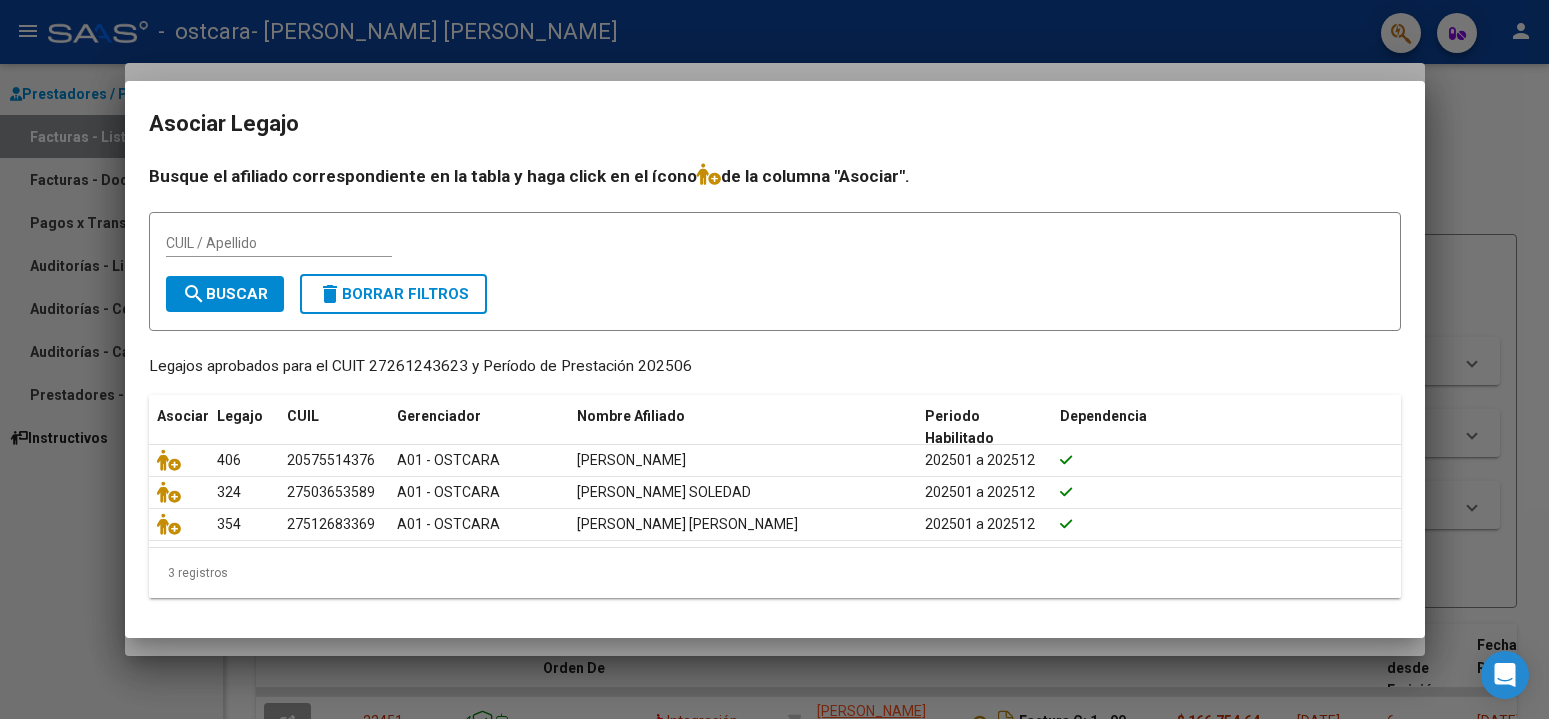 click at bounding box center (774, 359) 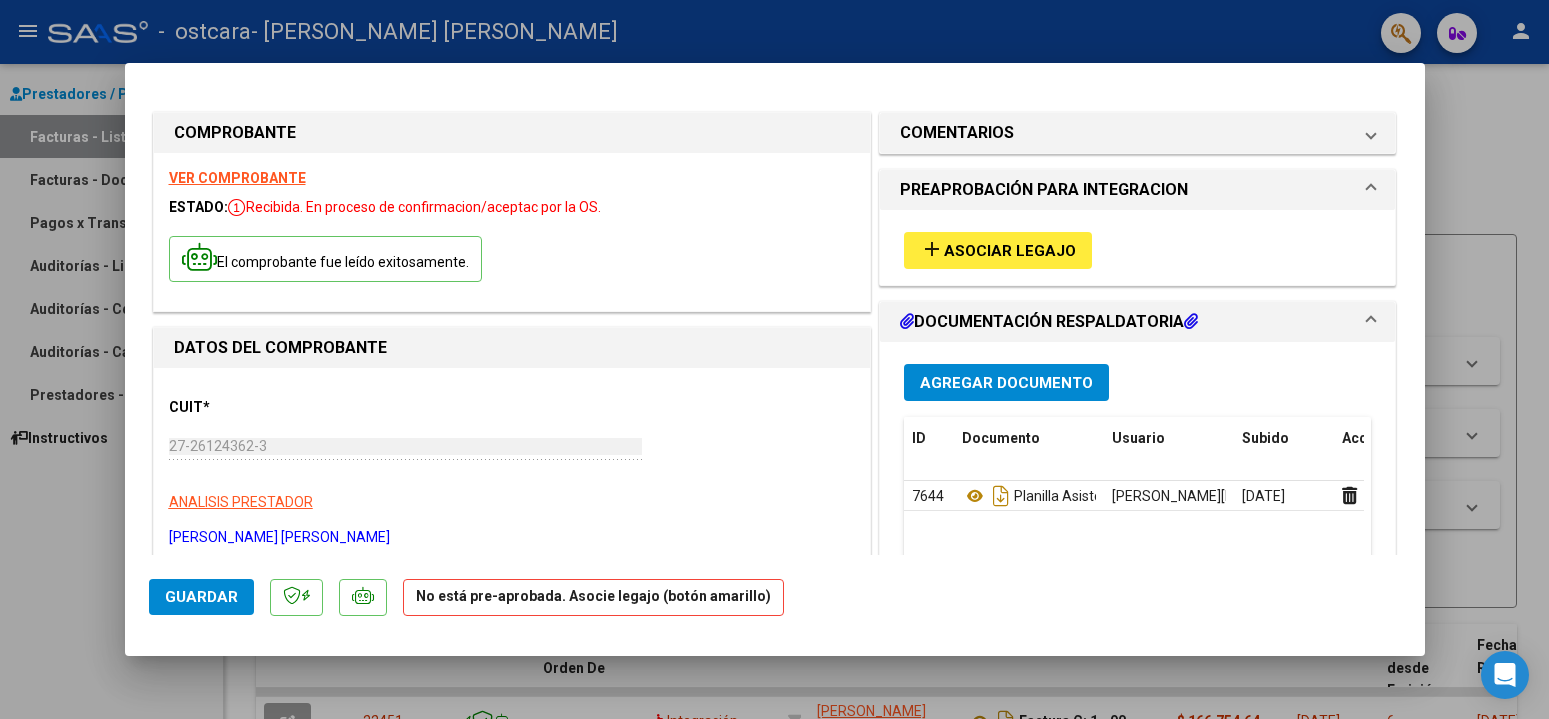 click at bounding box center (774, 359) 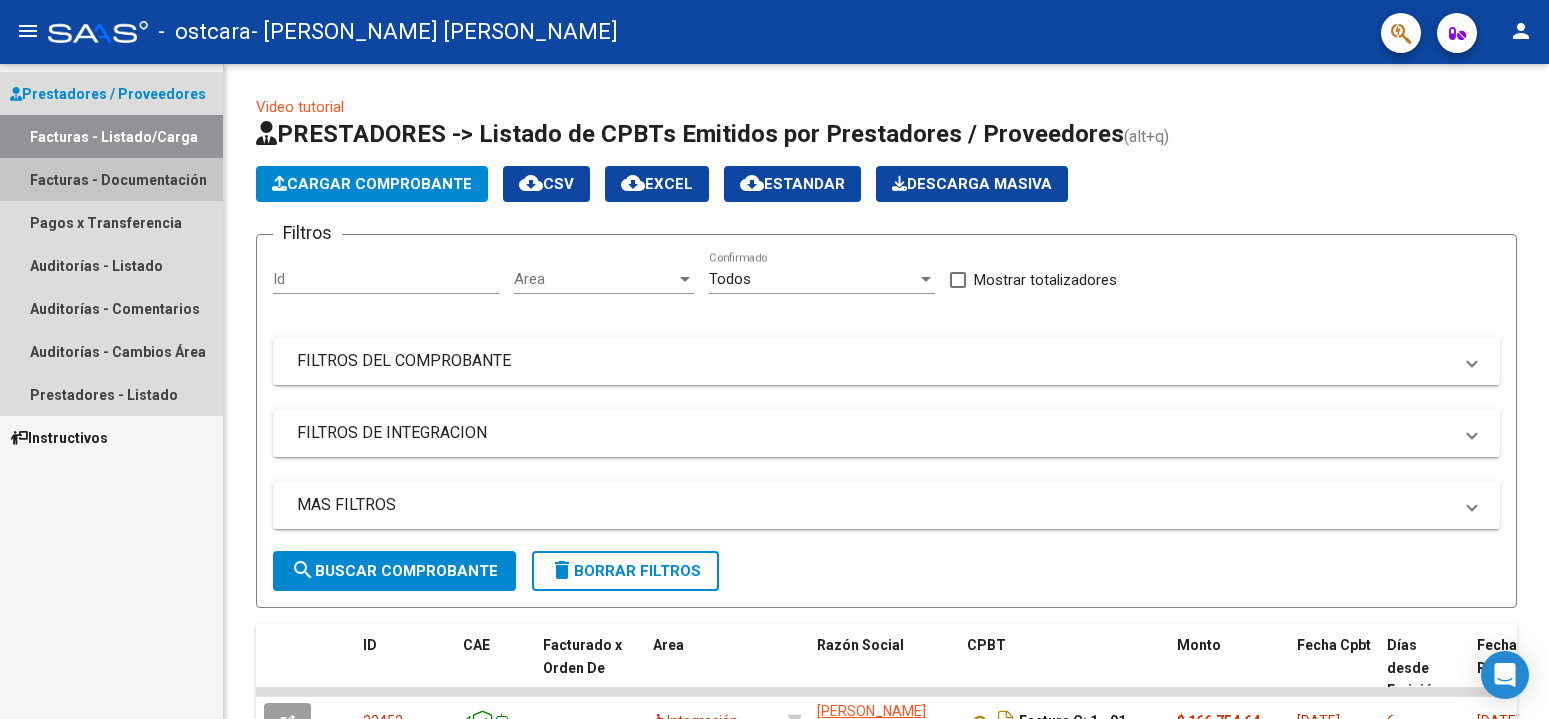 click on "Facturas - Documentación" at bounding box center (111, 179) 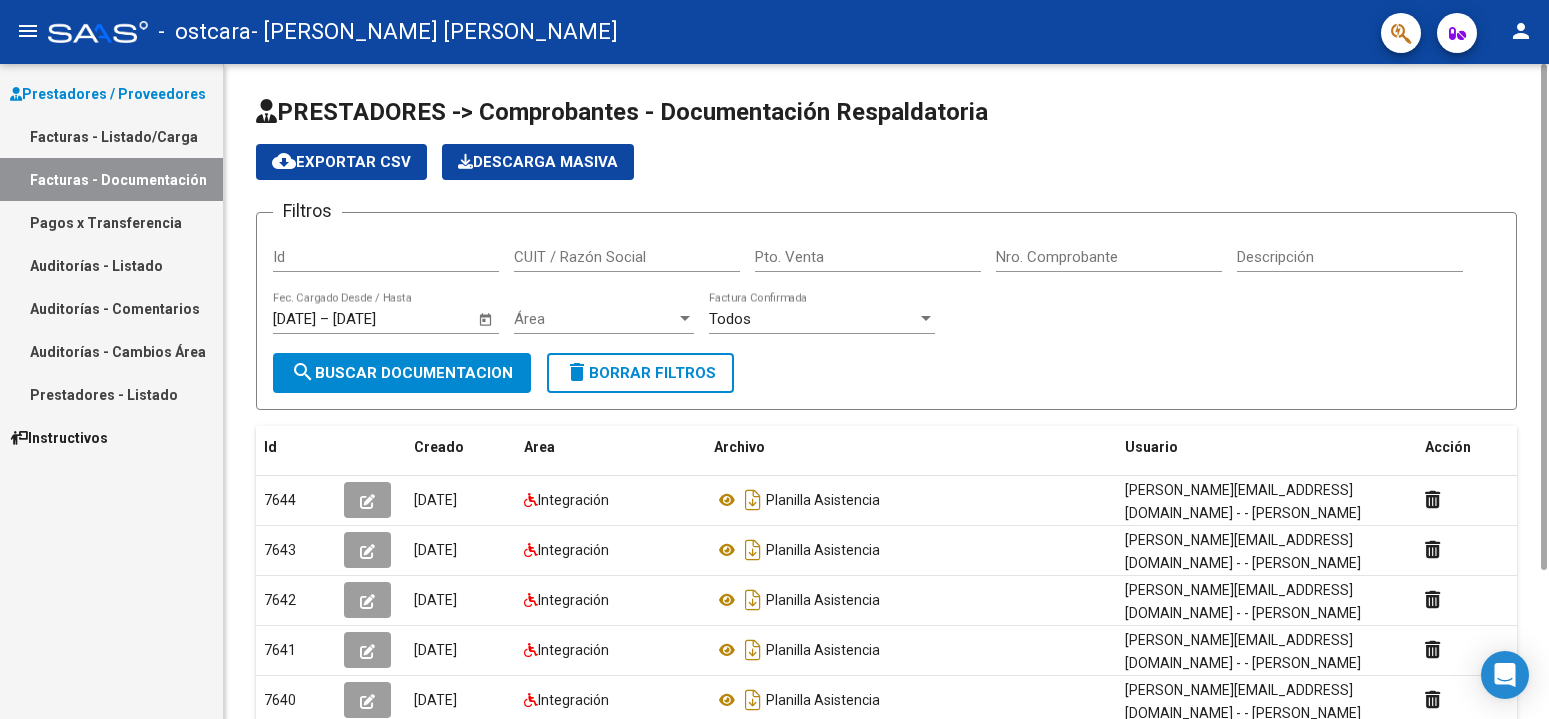 scroll, scrollTop: 204, scrollLeft: 0, axis: vertical 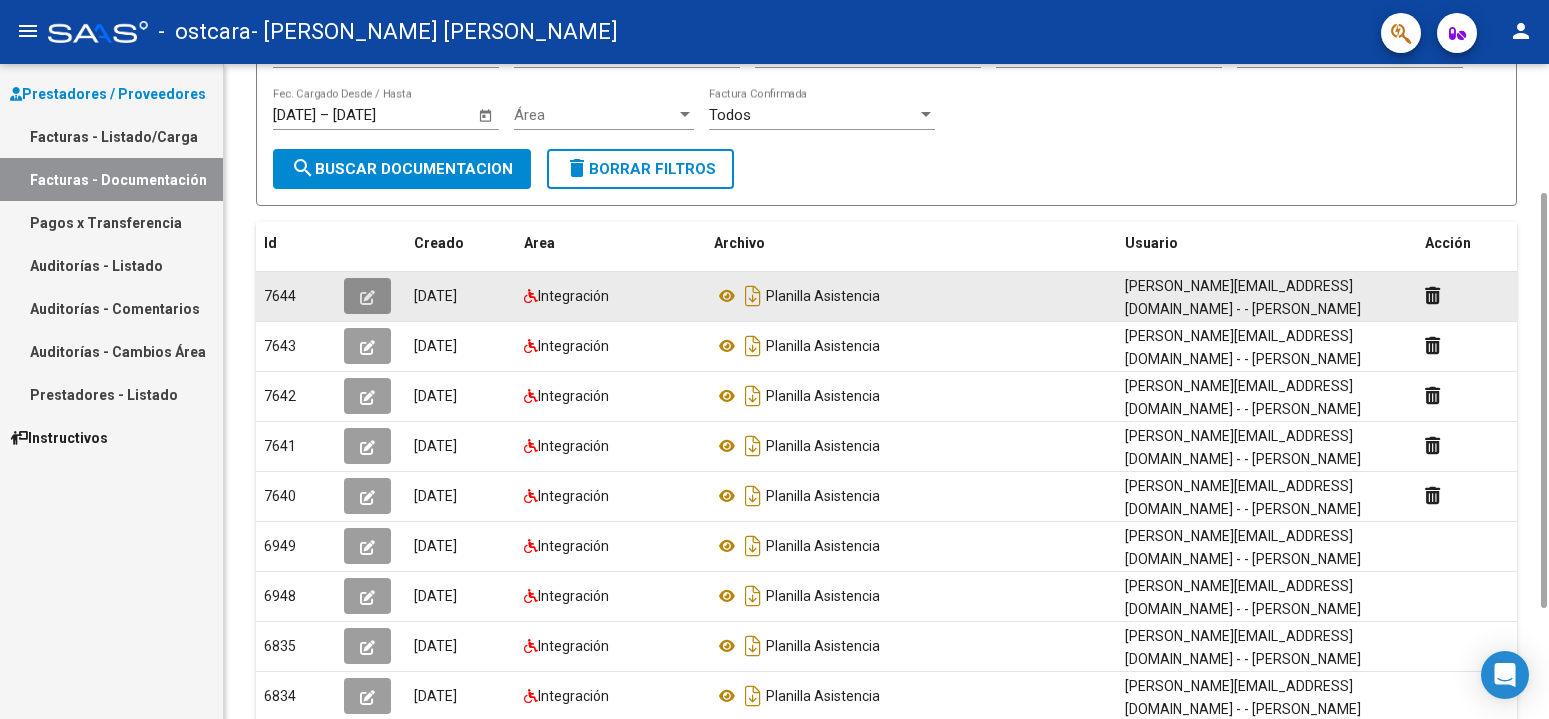 click 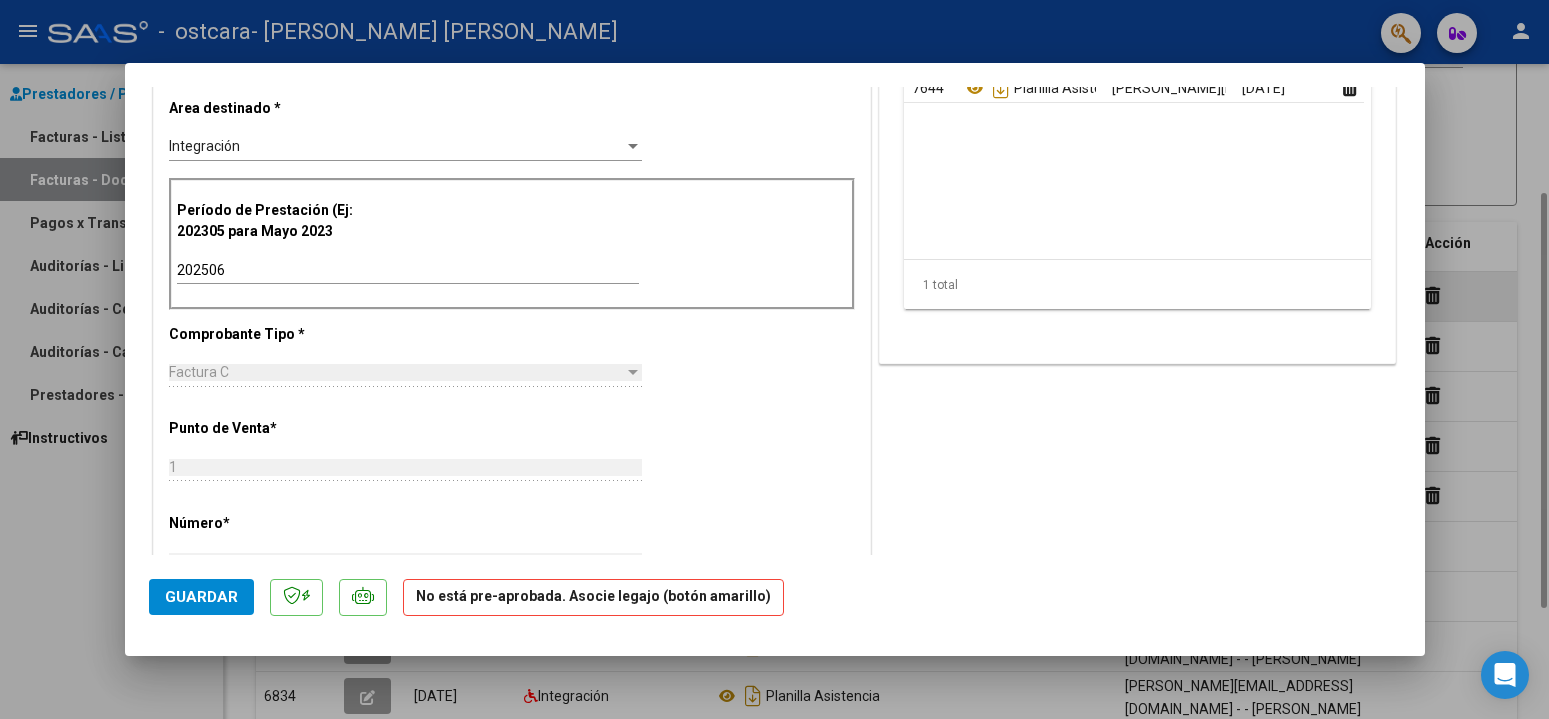 scroll, scrollTop: 510, scrollLeft: 0, axis: vertical 